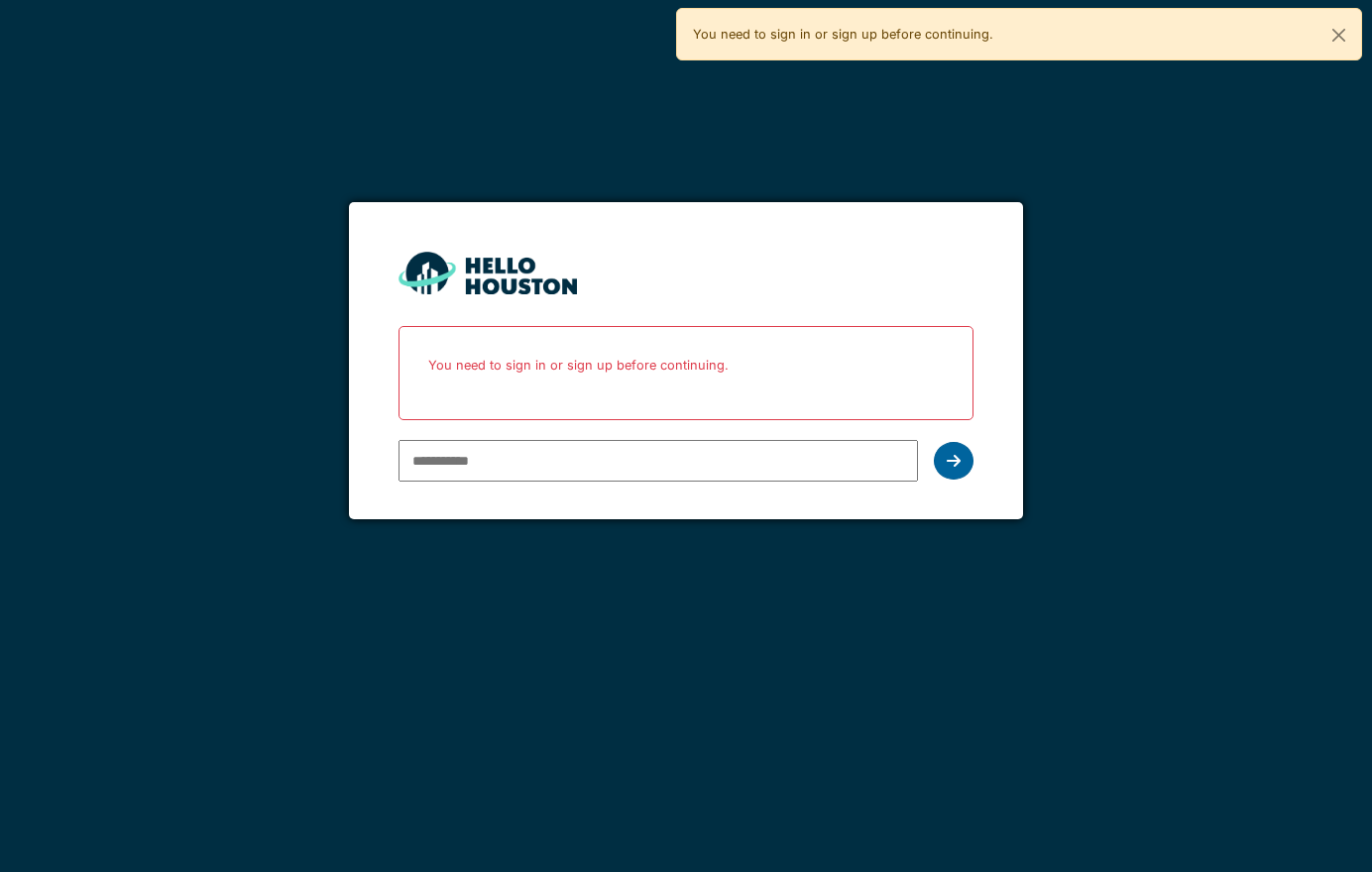 scroll, scrollTop: 0, scrollLeft: 0, axis: both 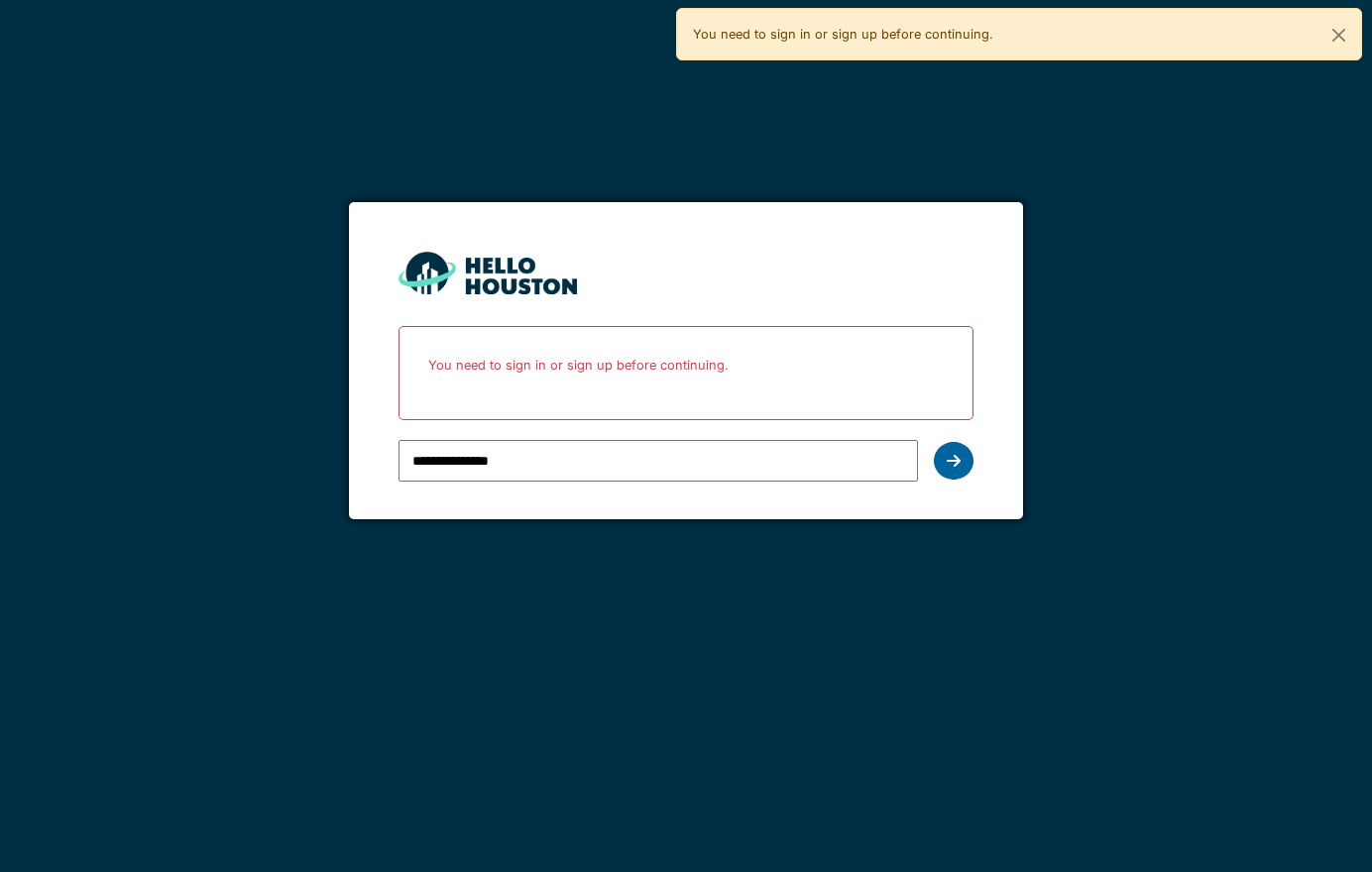 click at bounding box center [954, 461] 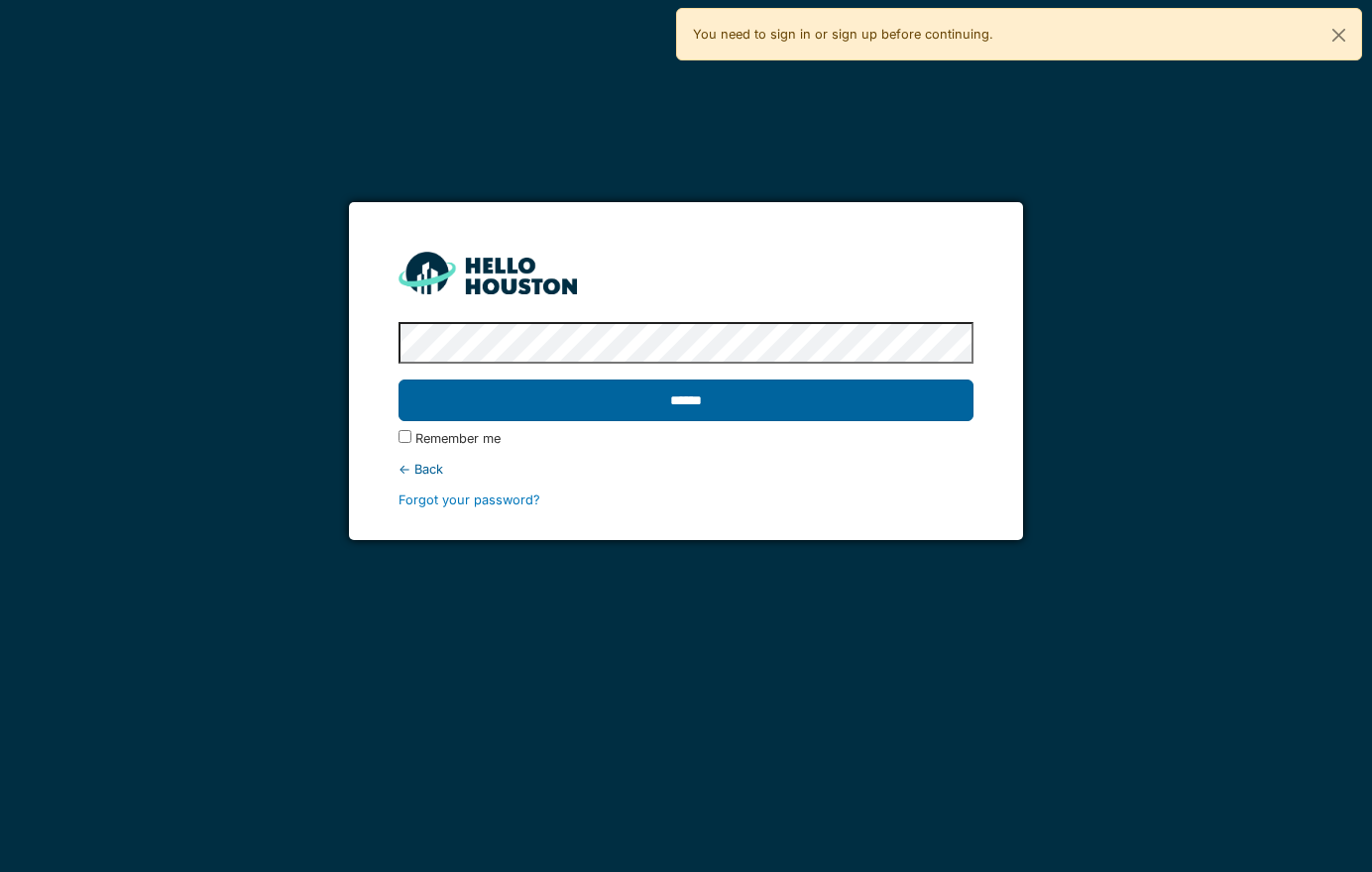 click on "******" at bounding box center [685, 400] 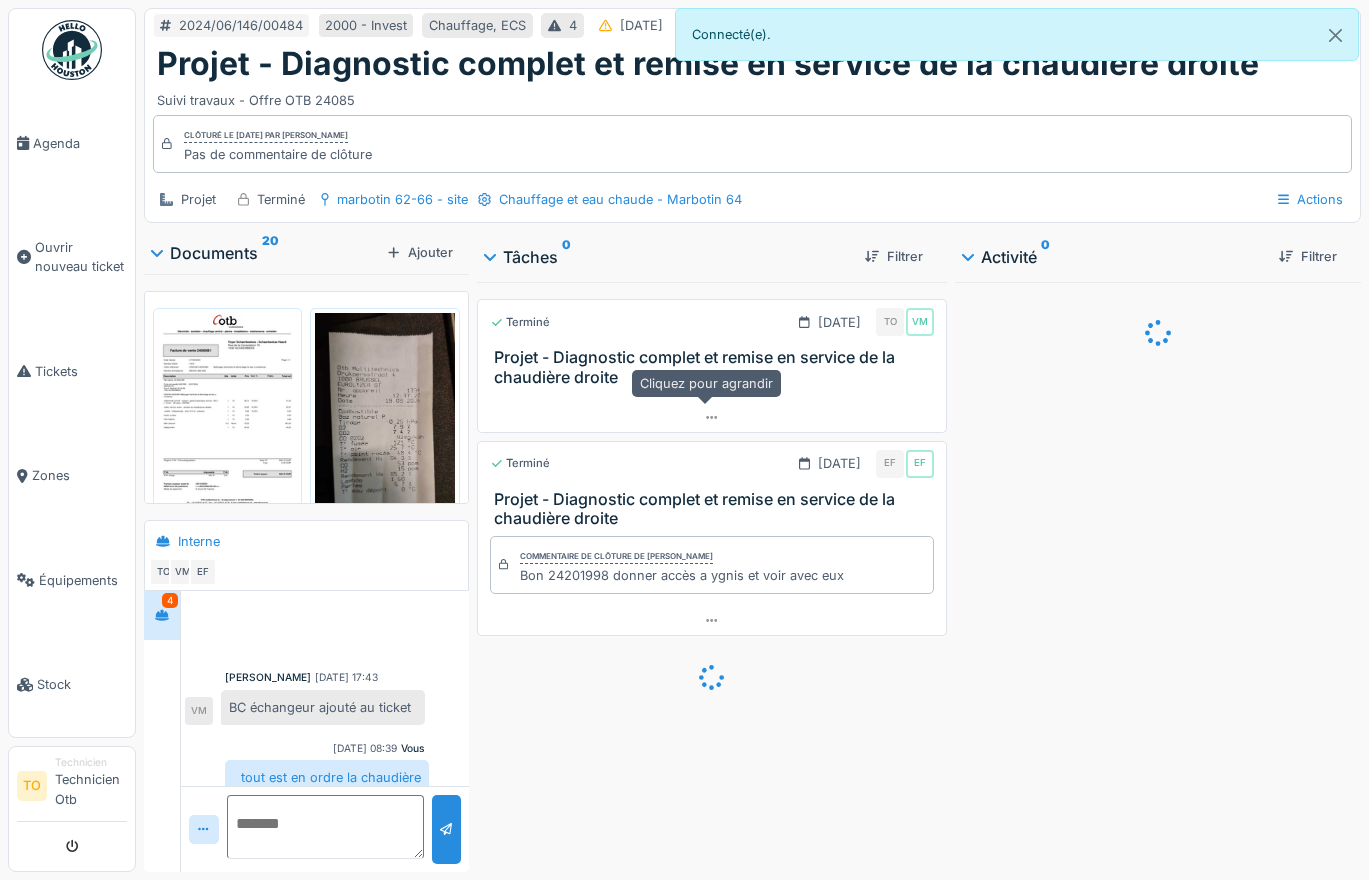 scroll, scrollTop: 0, scrollLeft: 0, axis: both 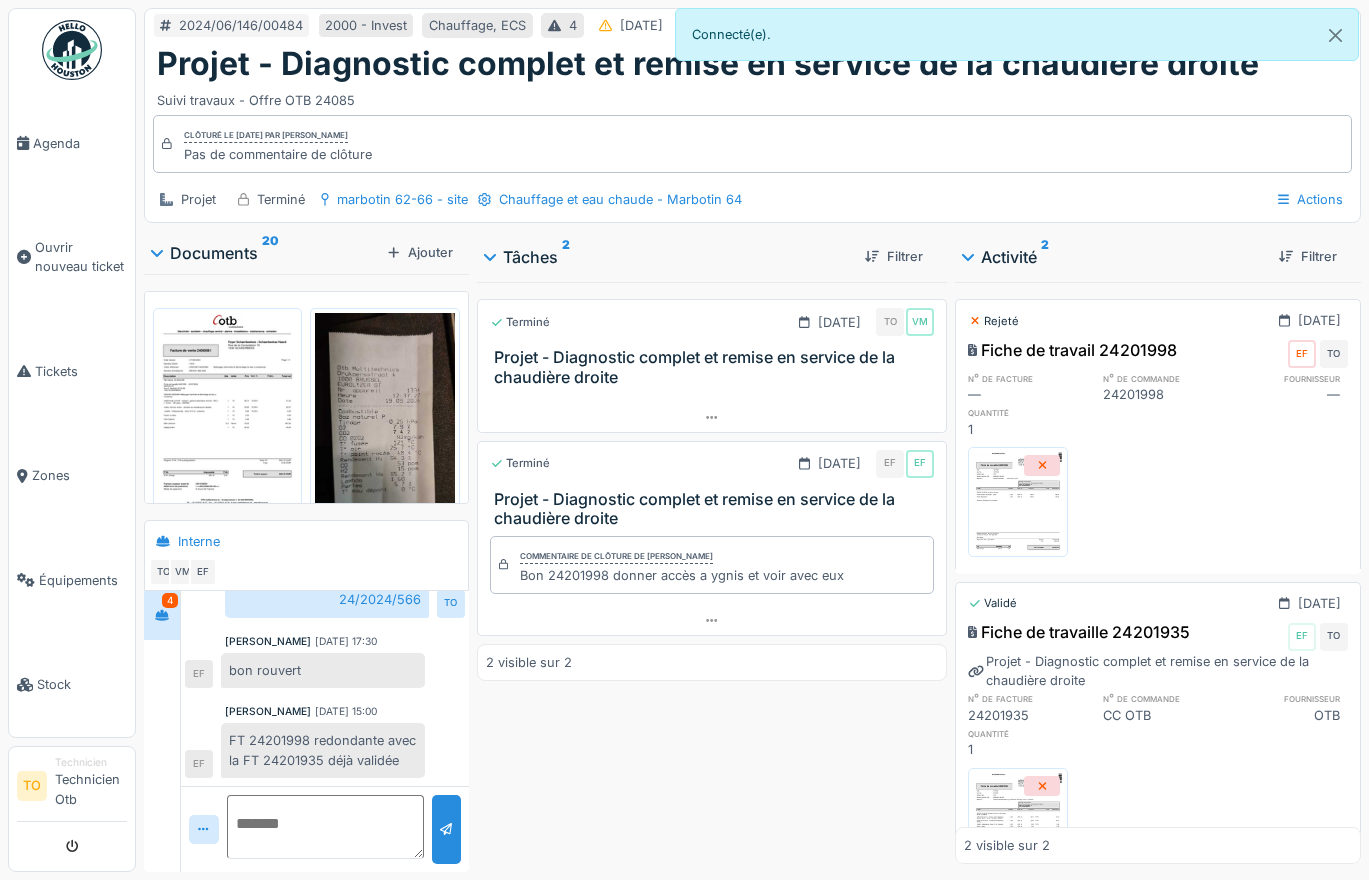 click at bounding box center (227, 411) 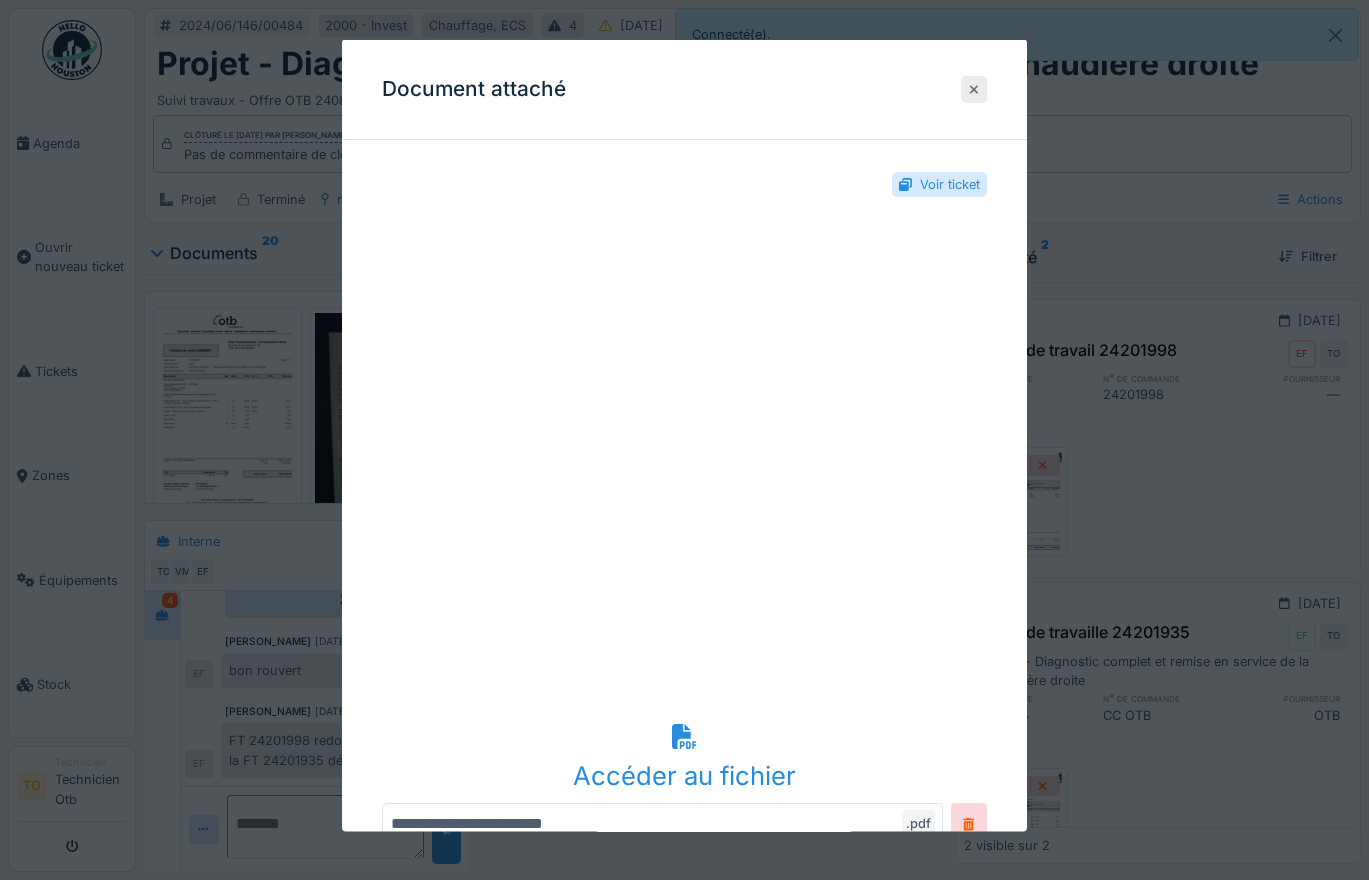 click at bounding box center [974, 89] 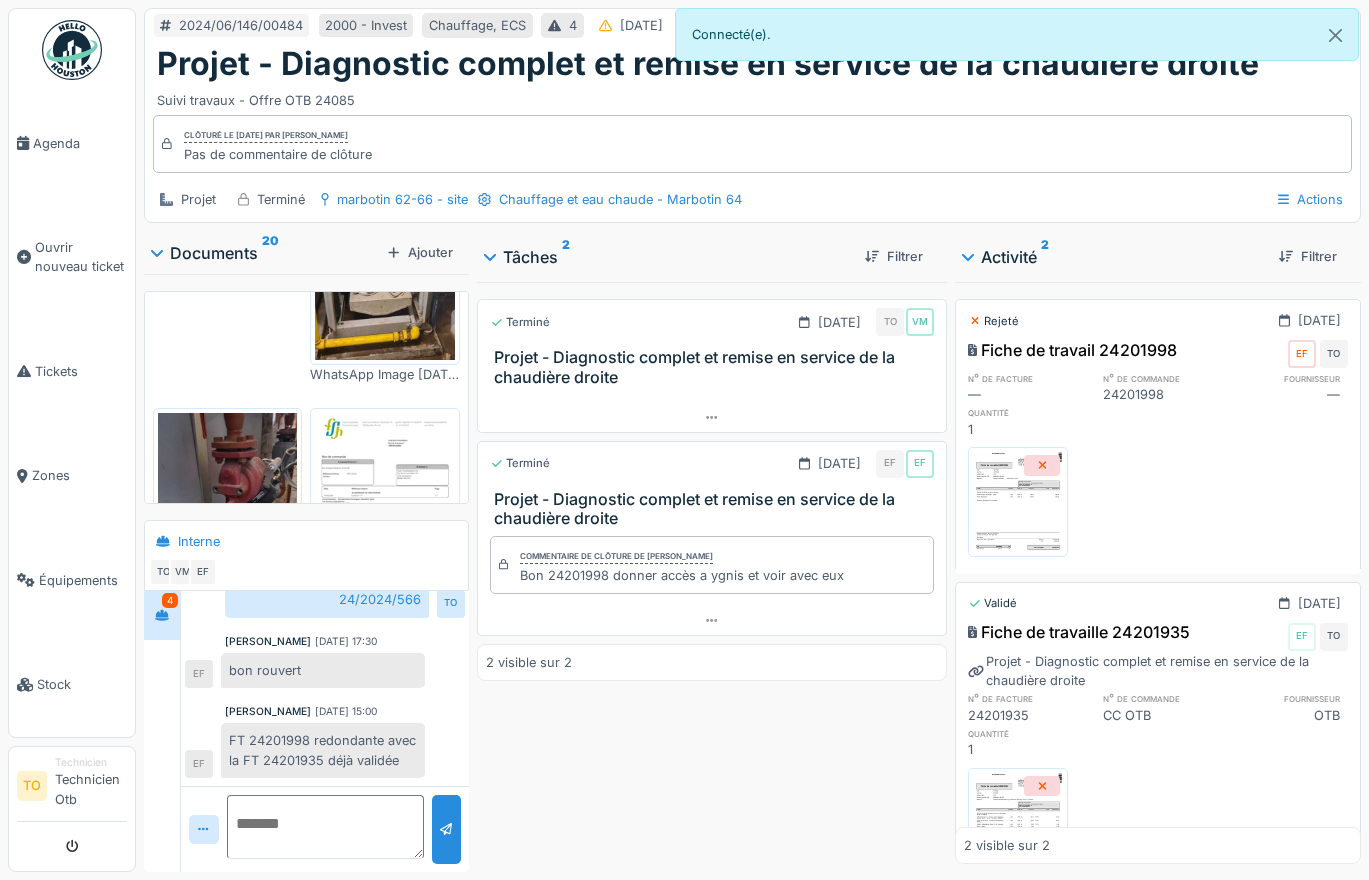 scroll, scrollTop: 500, scrollLeft: 0, axis: vertical 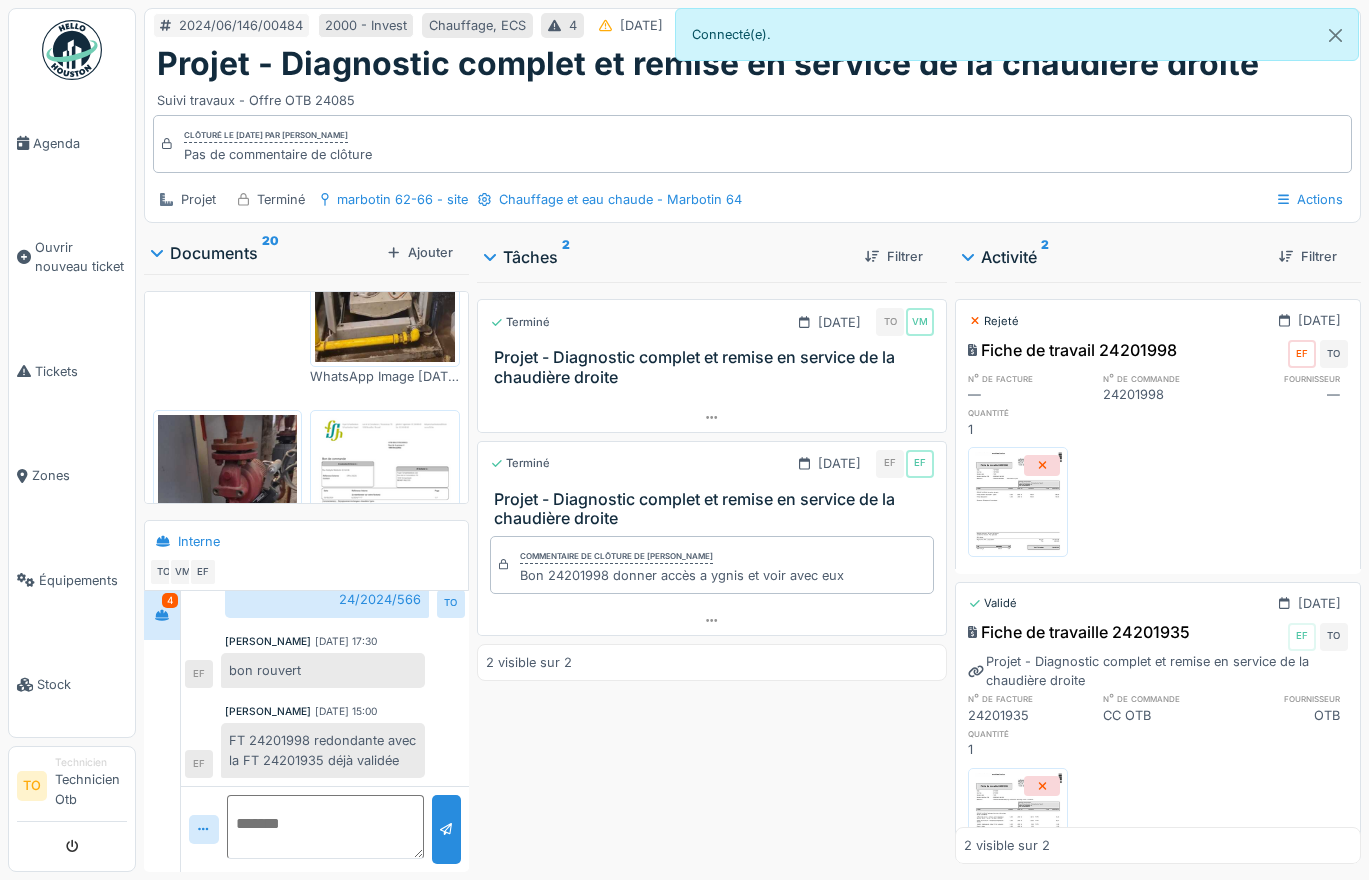click at bounding box center [384, 513] 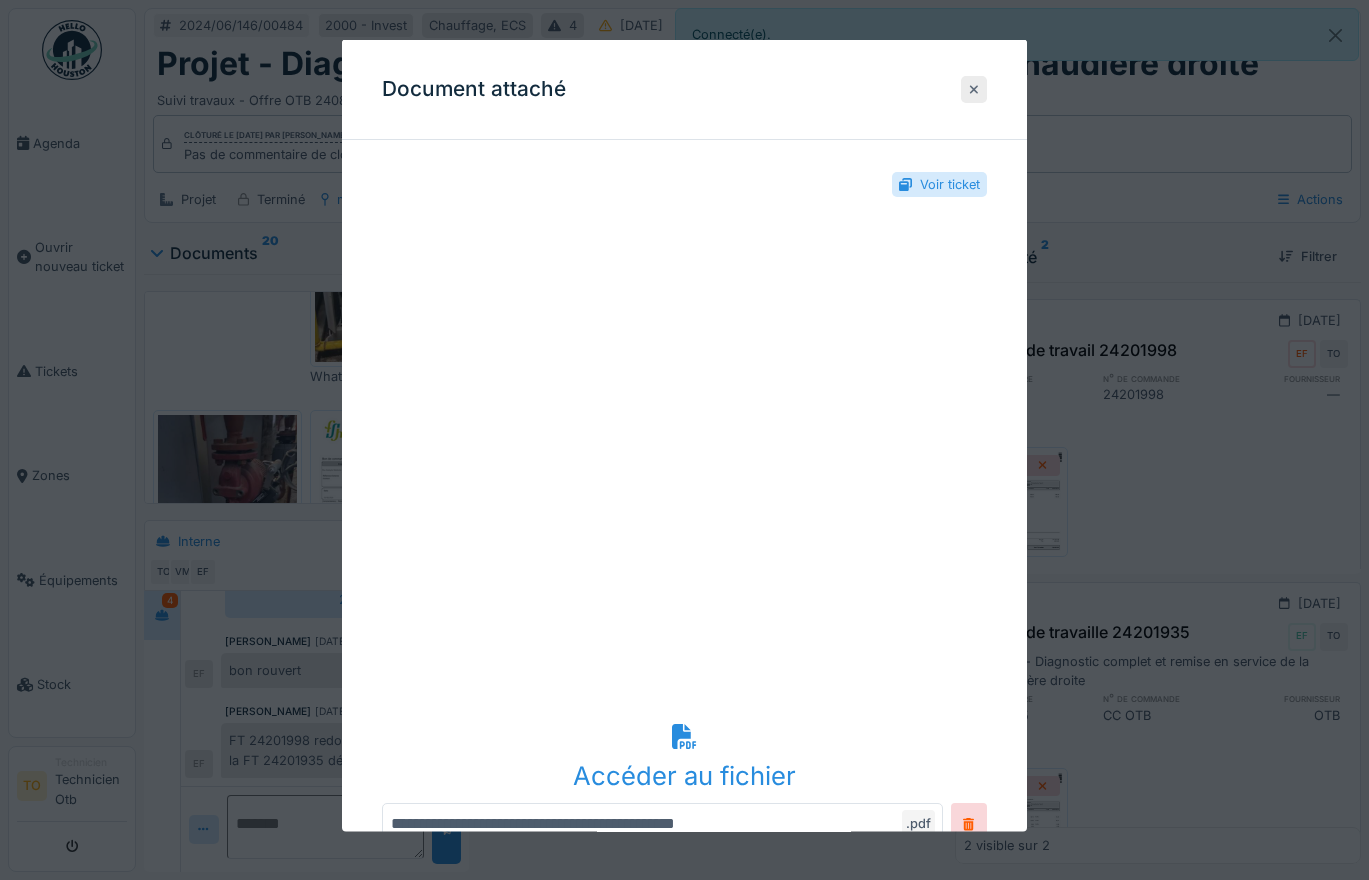 click at bounding box center [974, 89] 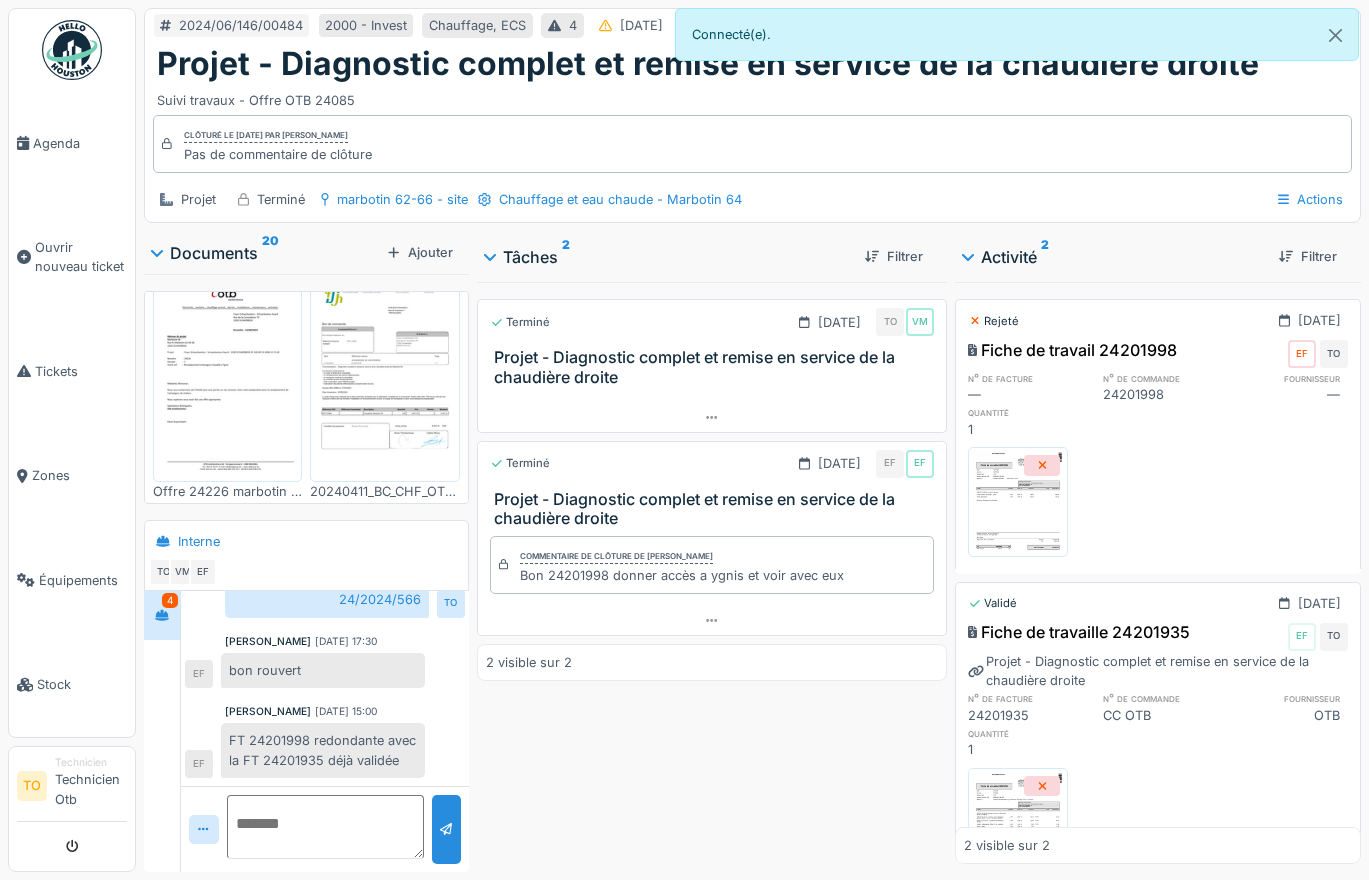 scroll, scrollTop: 900, scrollLeft: 0, axis: vertical 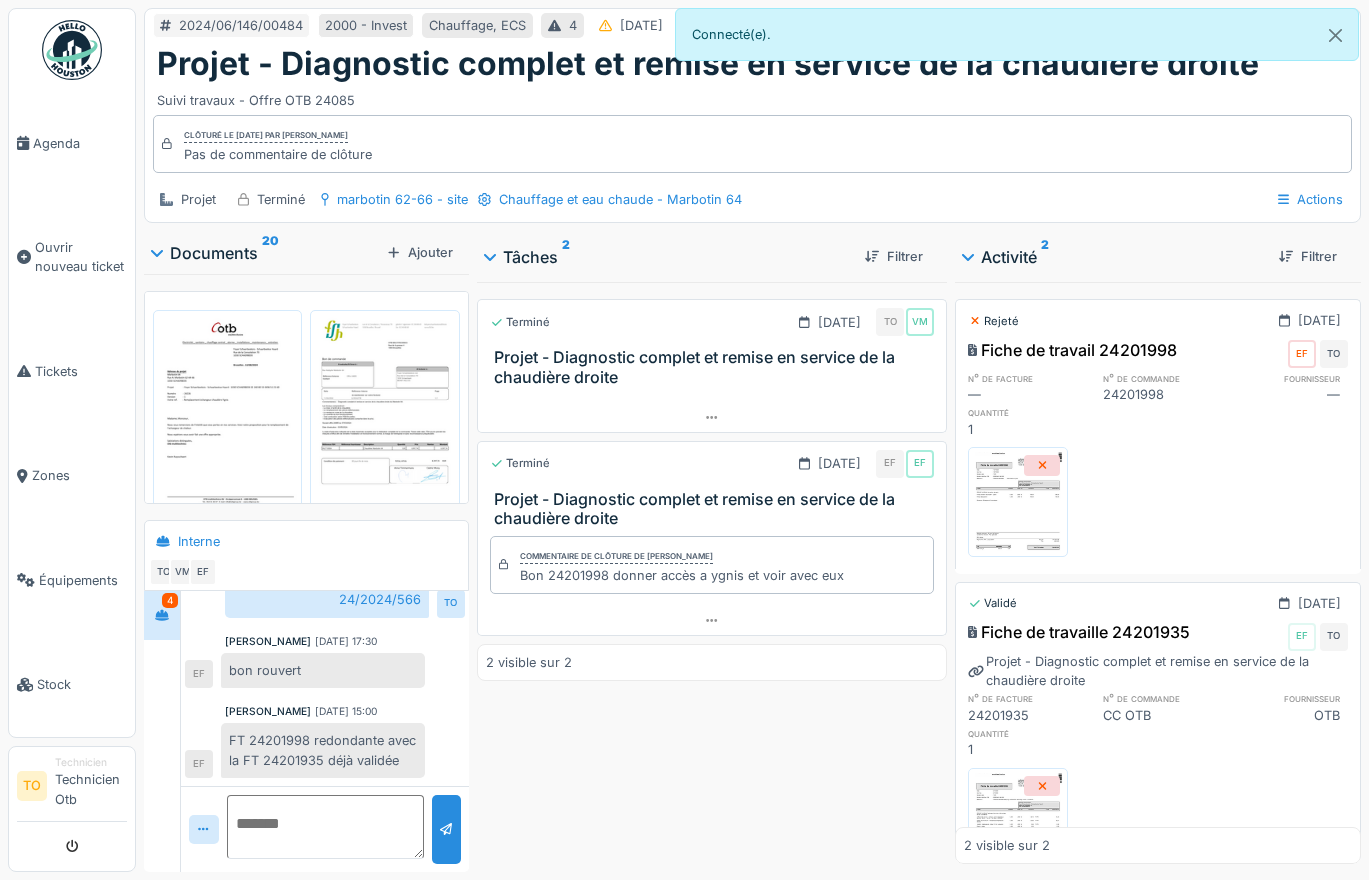 click at bounding box center [384, 413] 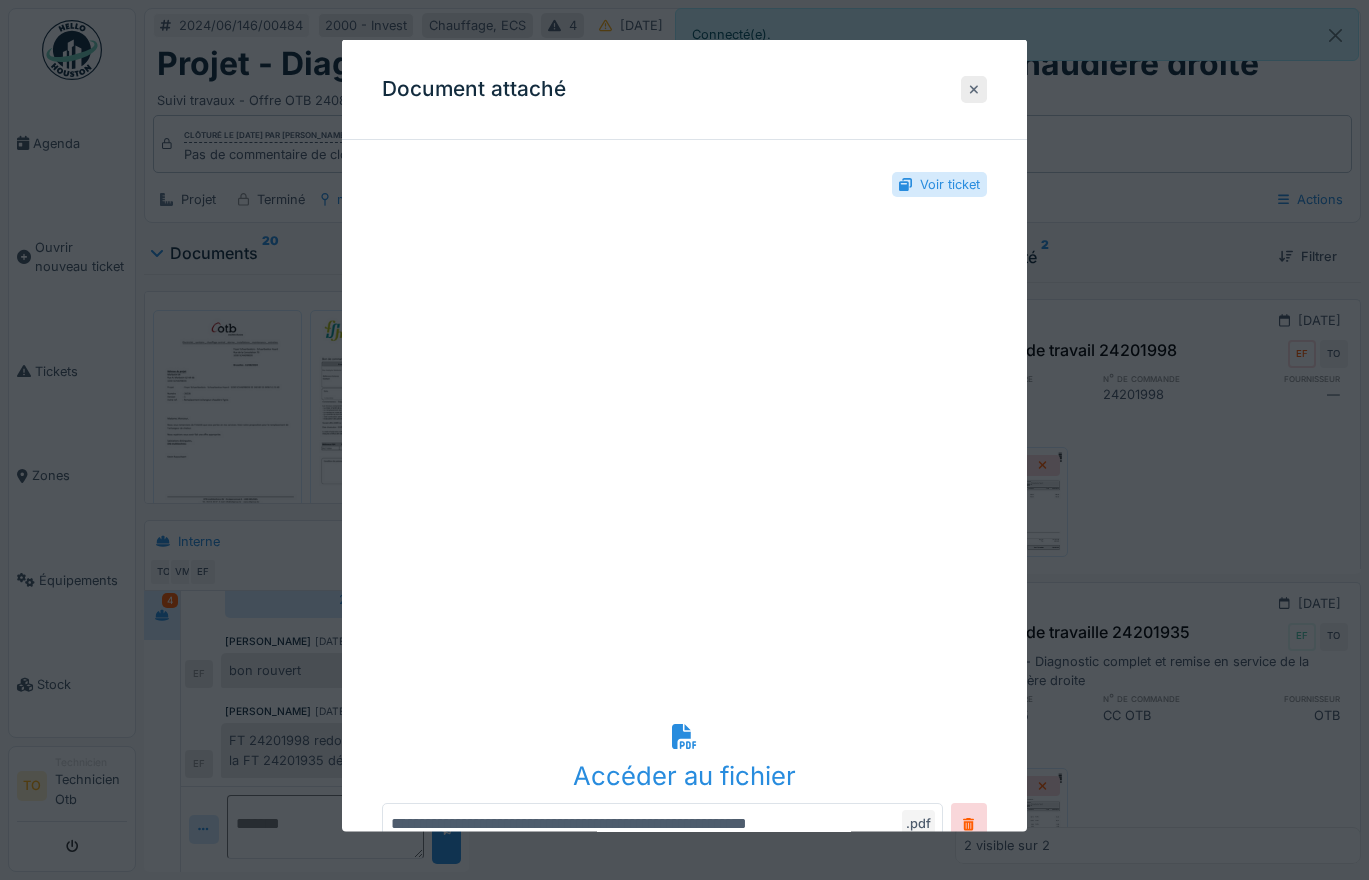 click at bounding box center [974, 89] 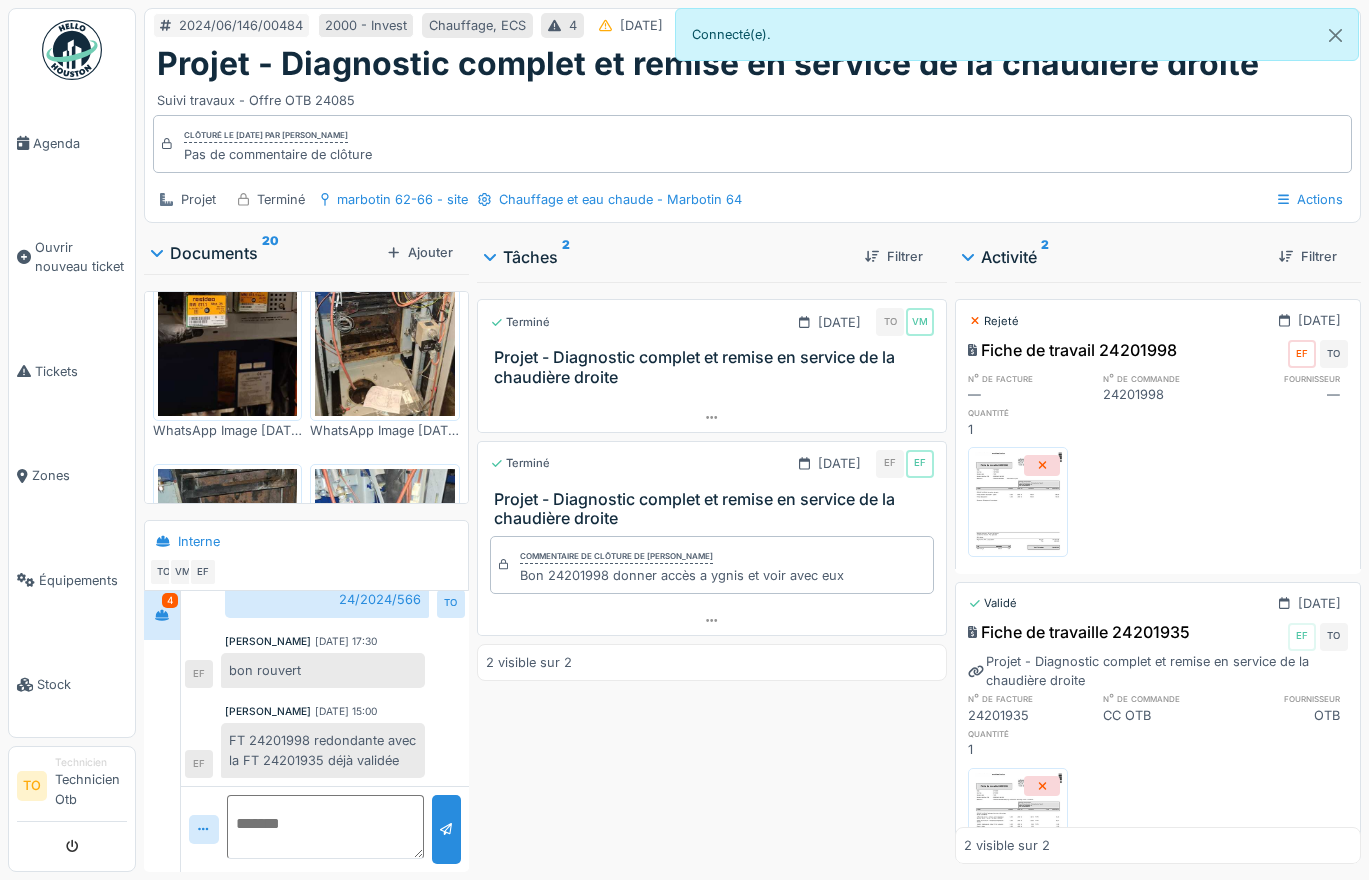 scroll, scrollTop: 1300, scrollLeft: 0, axis: vertical 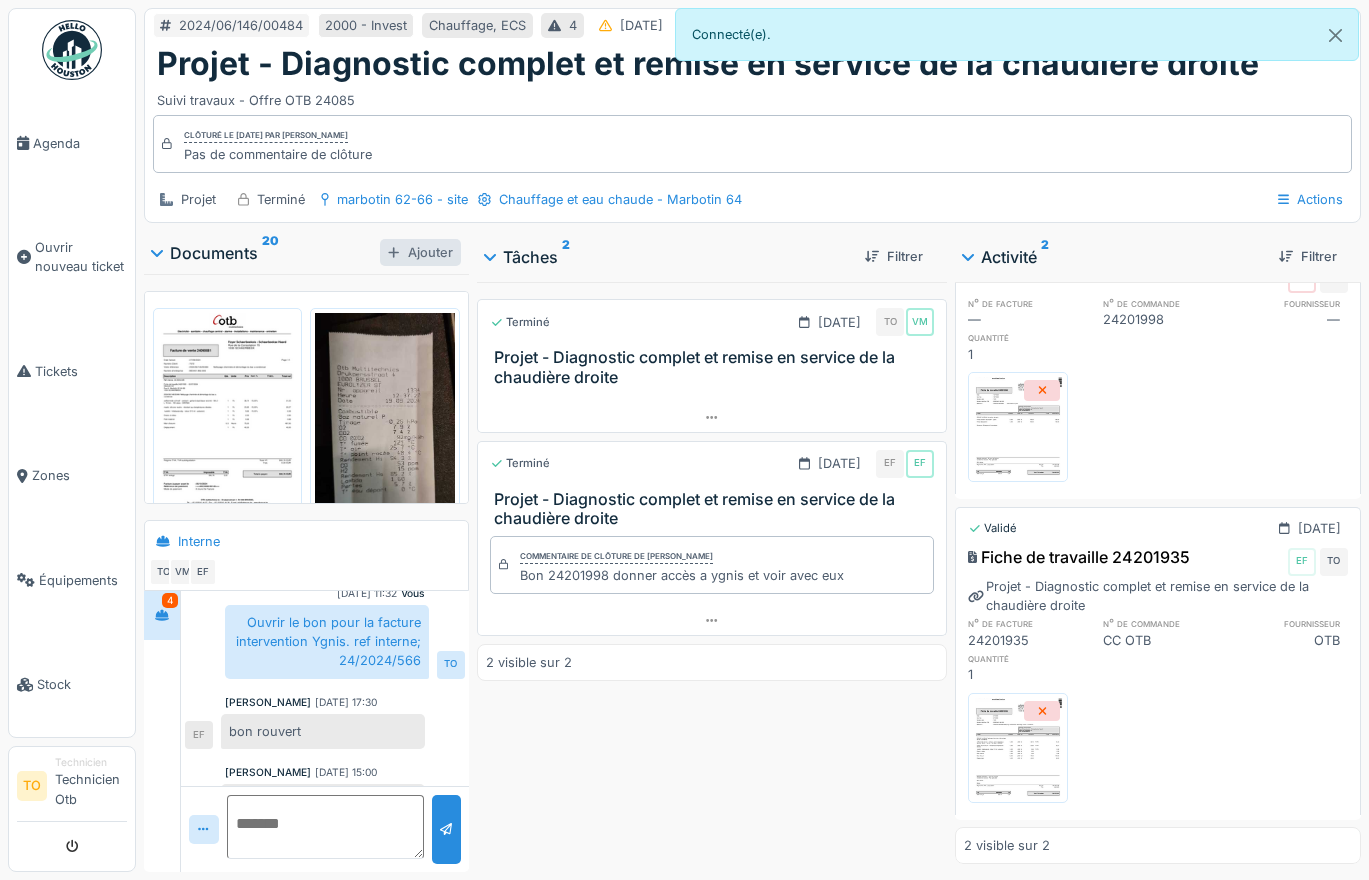 click on "Ajouter" at bounding box center [420, 252] 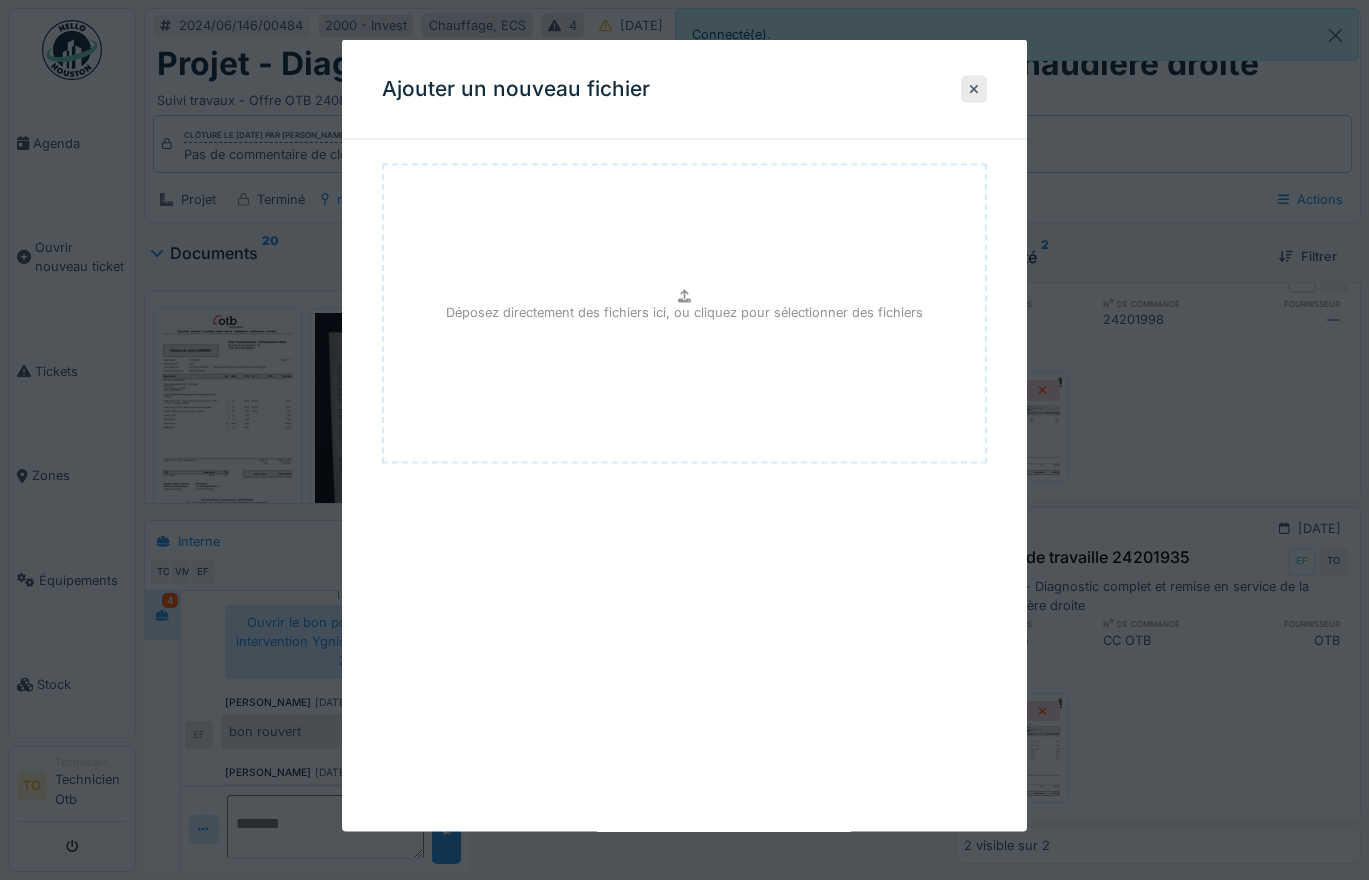 drag, startPoint x: 972, startPoint y: 92, endPoint x: 1076, endPoint y: 104, distance: 104.69002 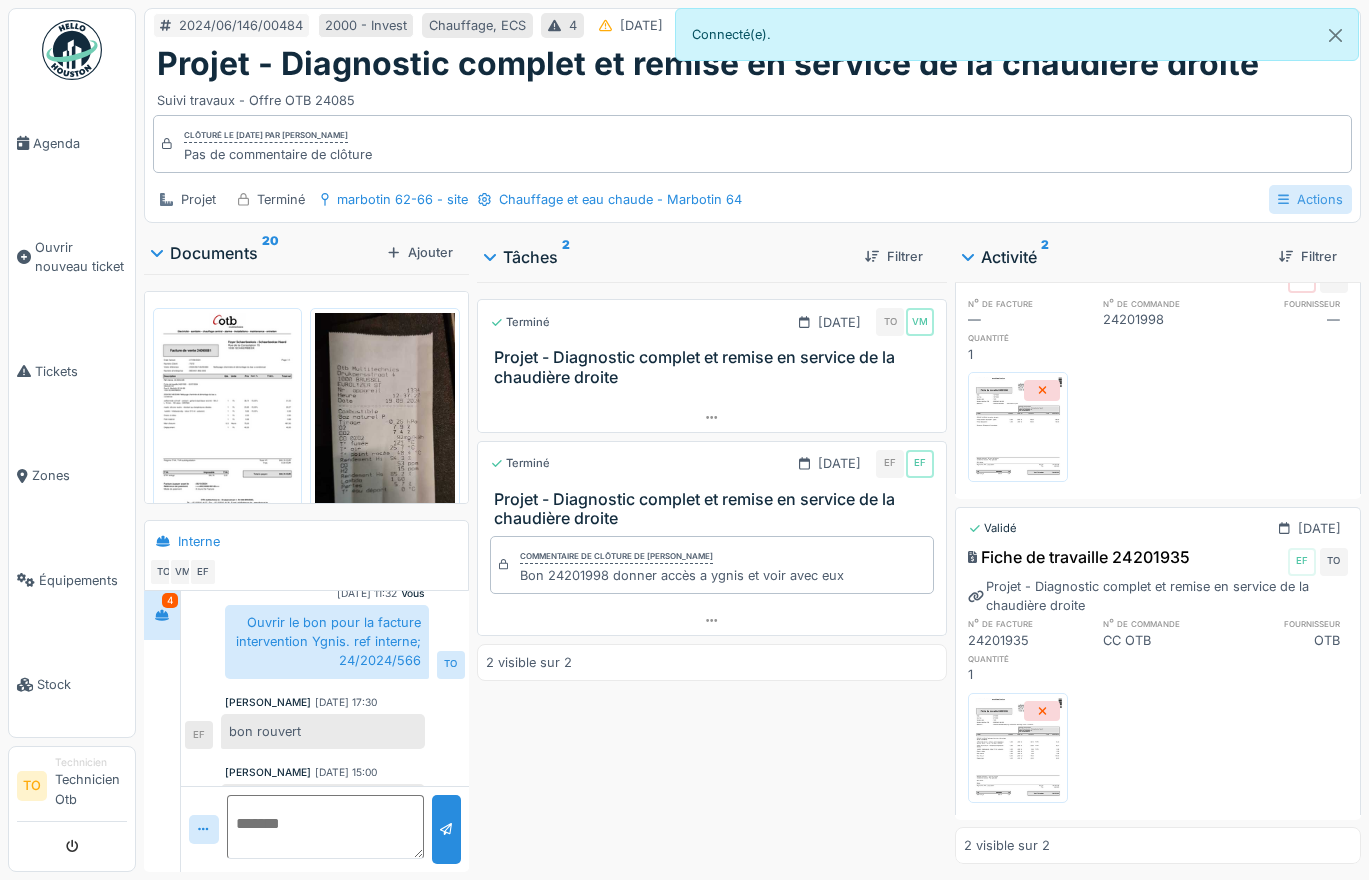 click on "Actions" at bounding box center (1310, 199) 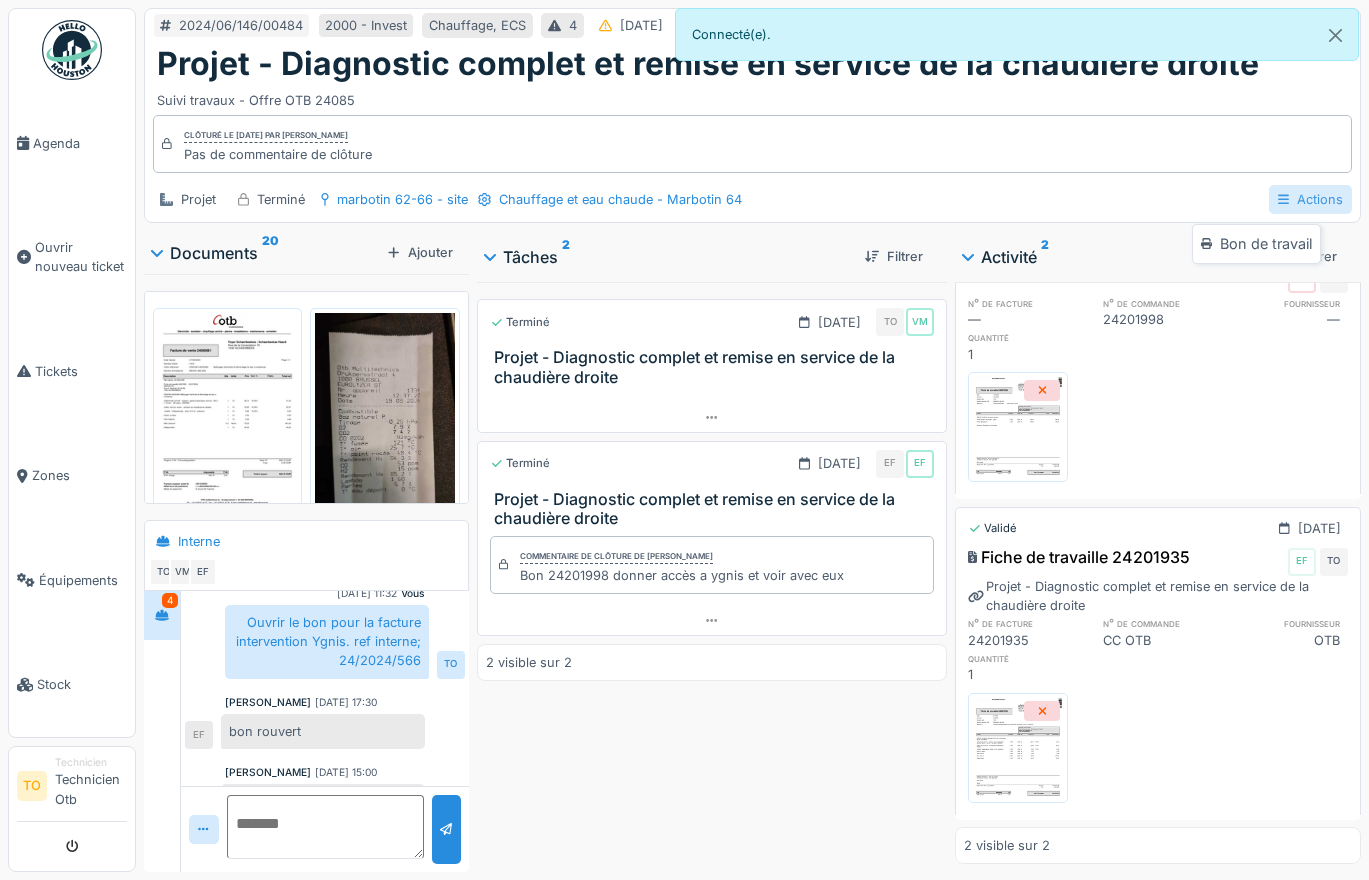 click on "Actions" at bounding box center [1310, 199] 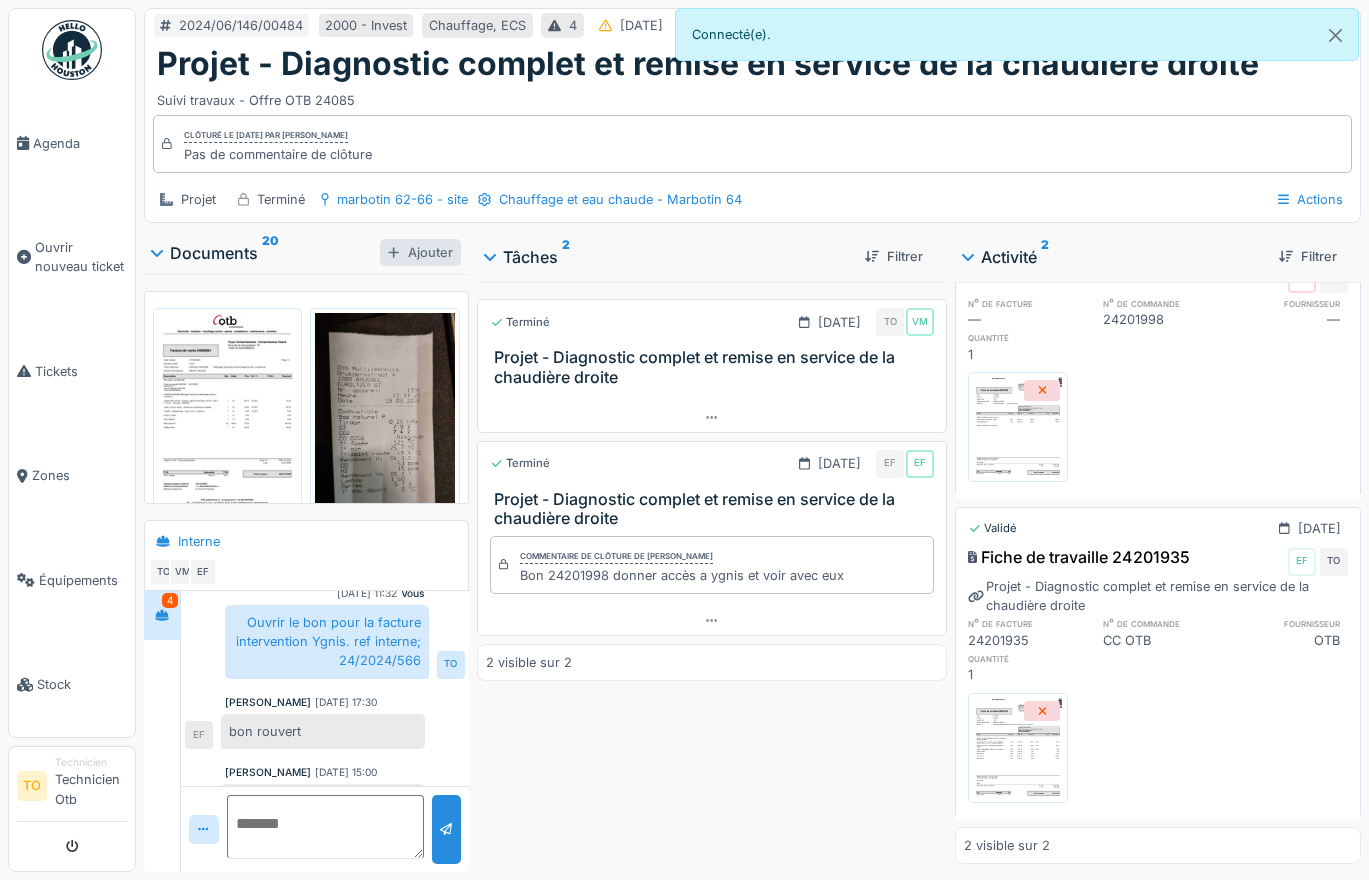 click on "Ajouter" at bounding box center (420, 252) 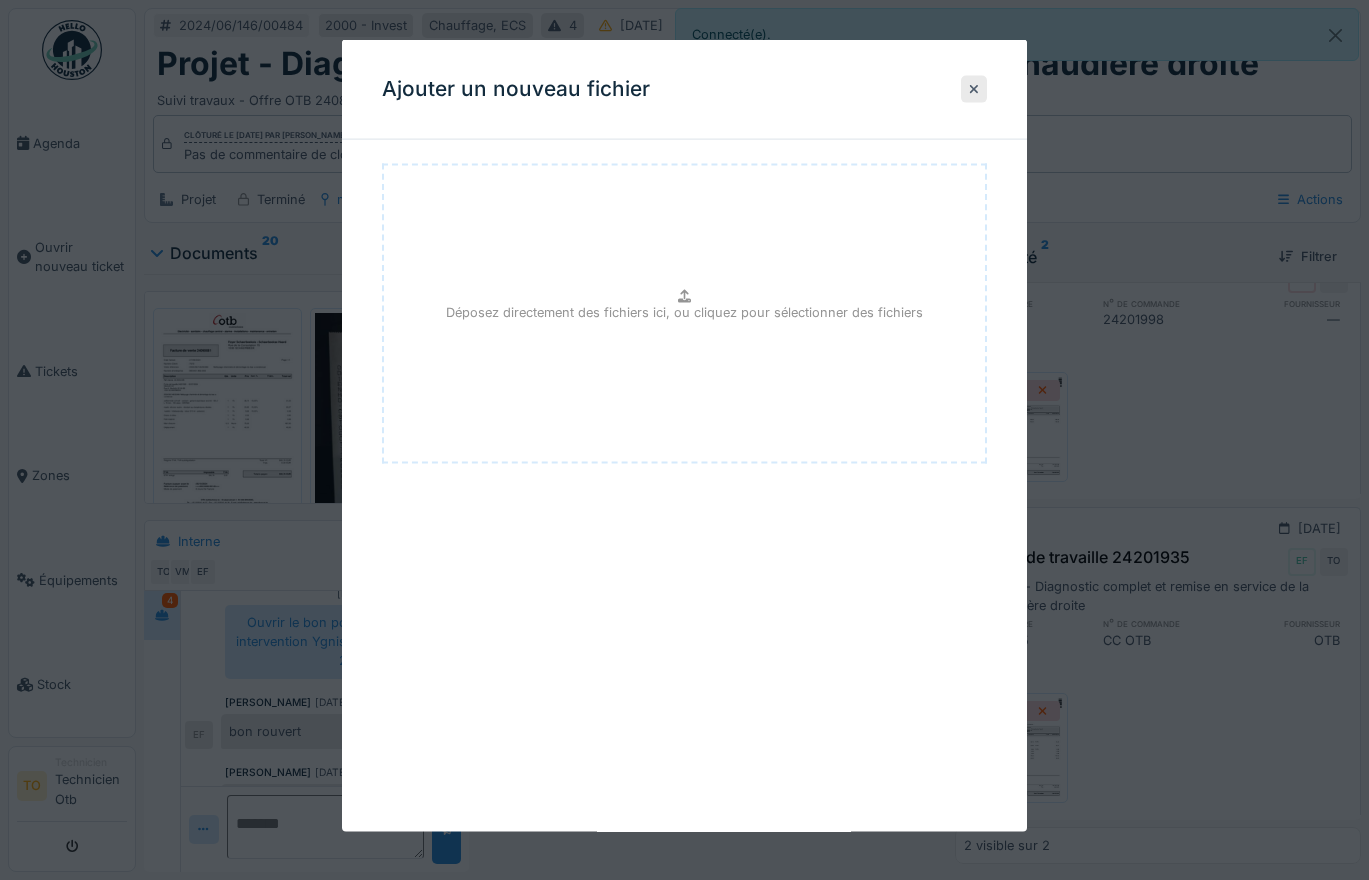 click on "Déposez directement des fichiers ici, ou cliquez pour sélectionner des fichiers" at bounding box center [684, 314] 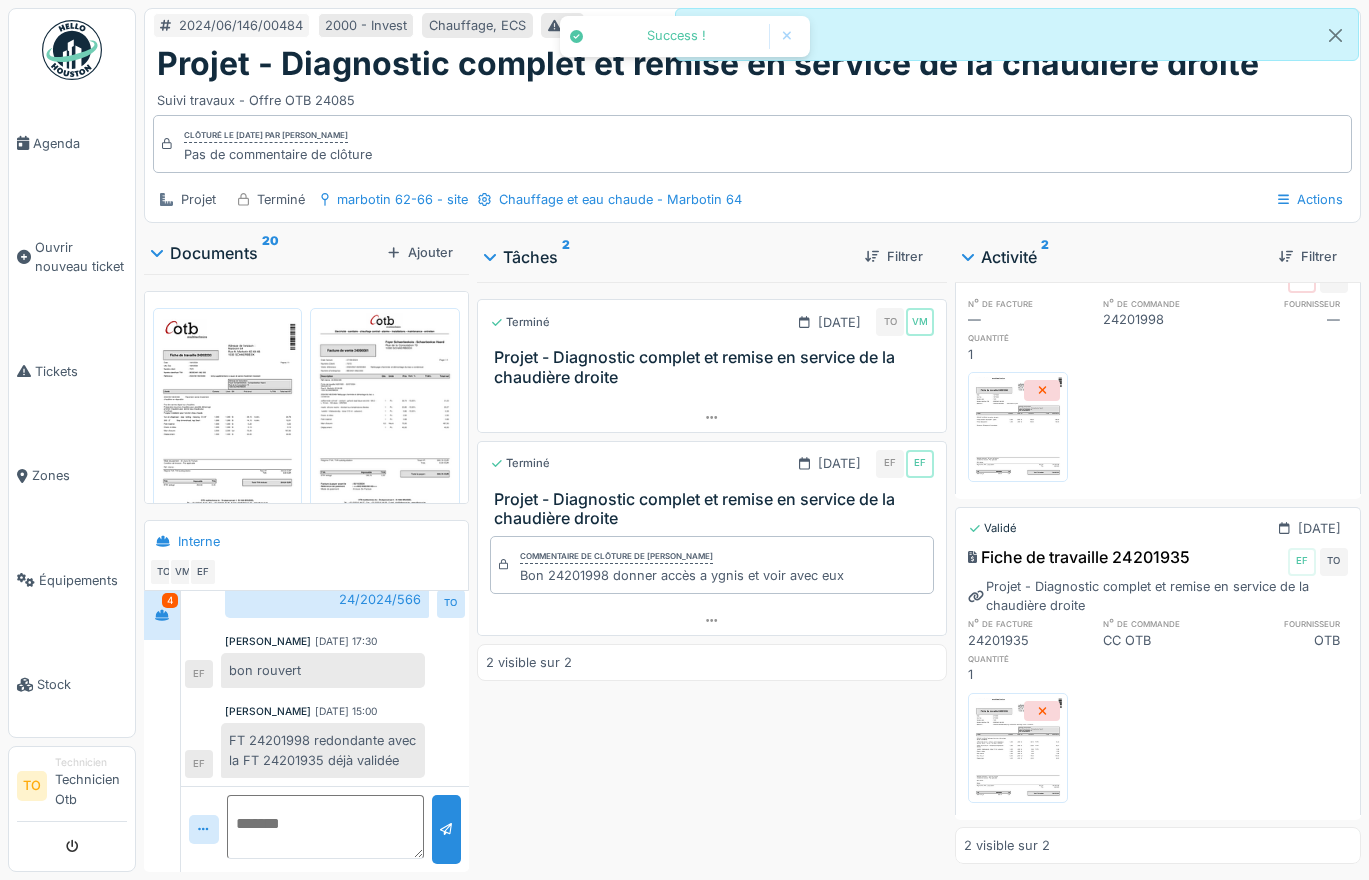 scroll, scrollTop: 1043, scrollLeft: 0, axis: vertical 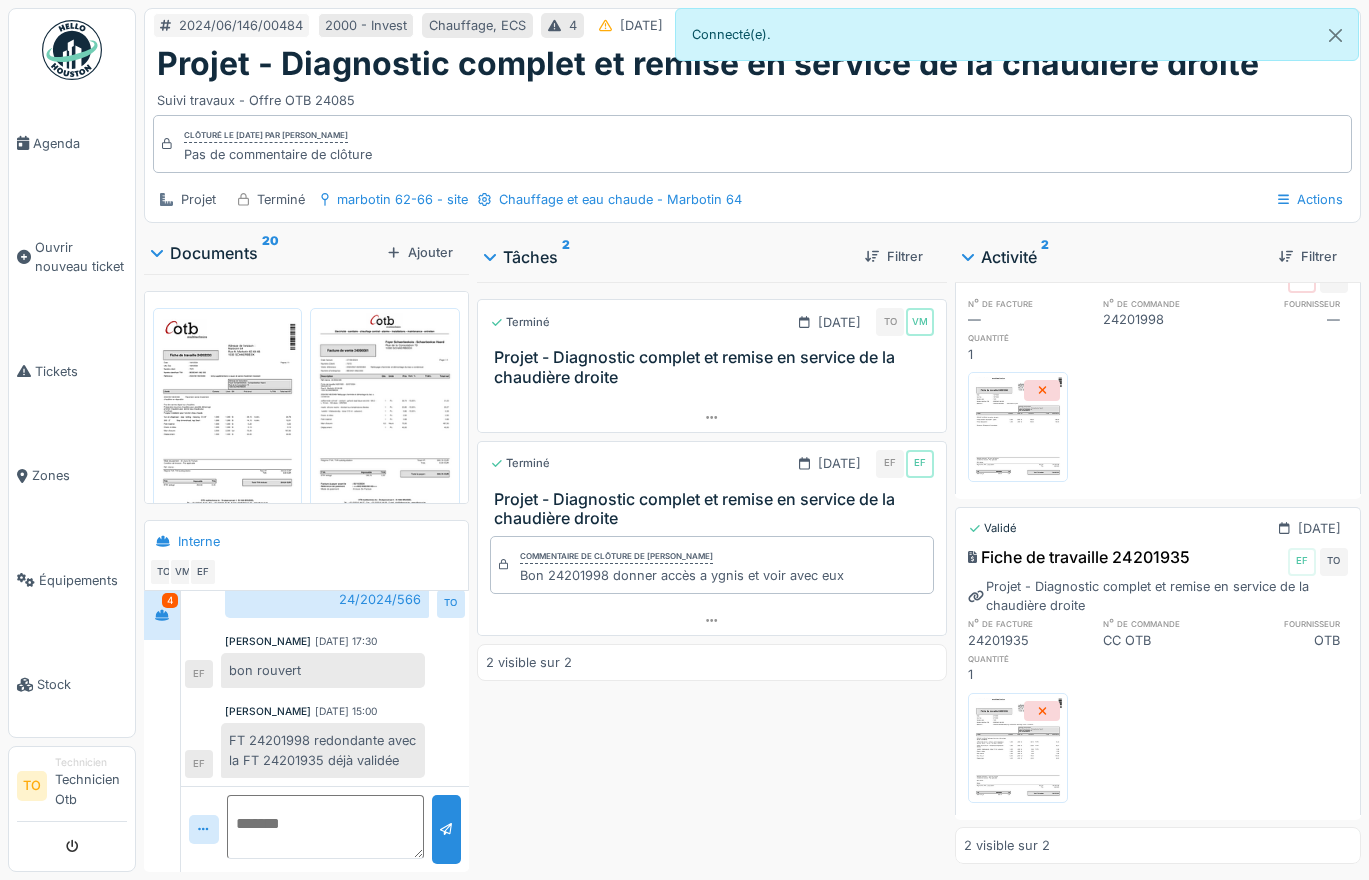 click at bounding box center [325, 827] 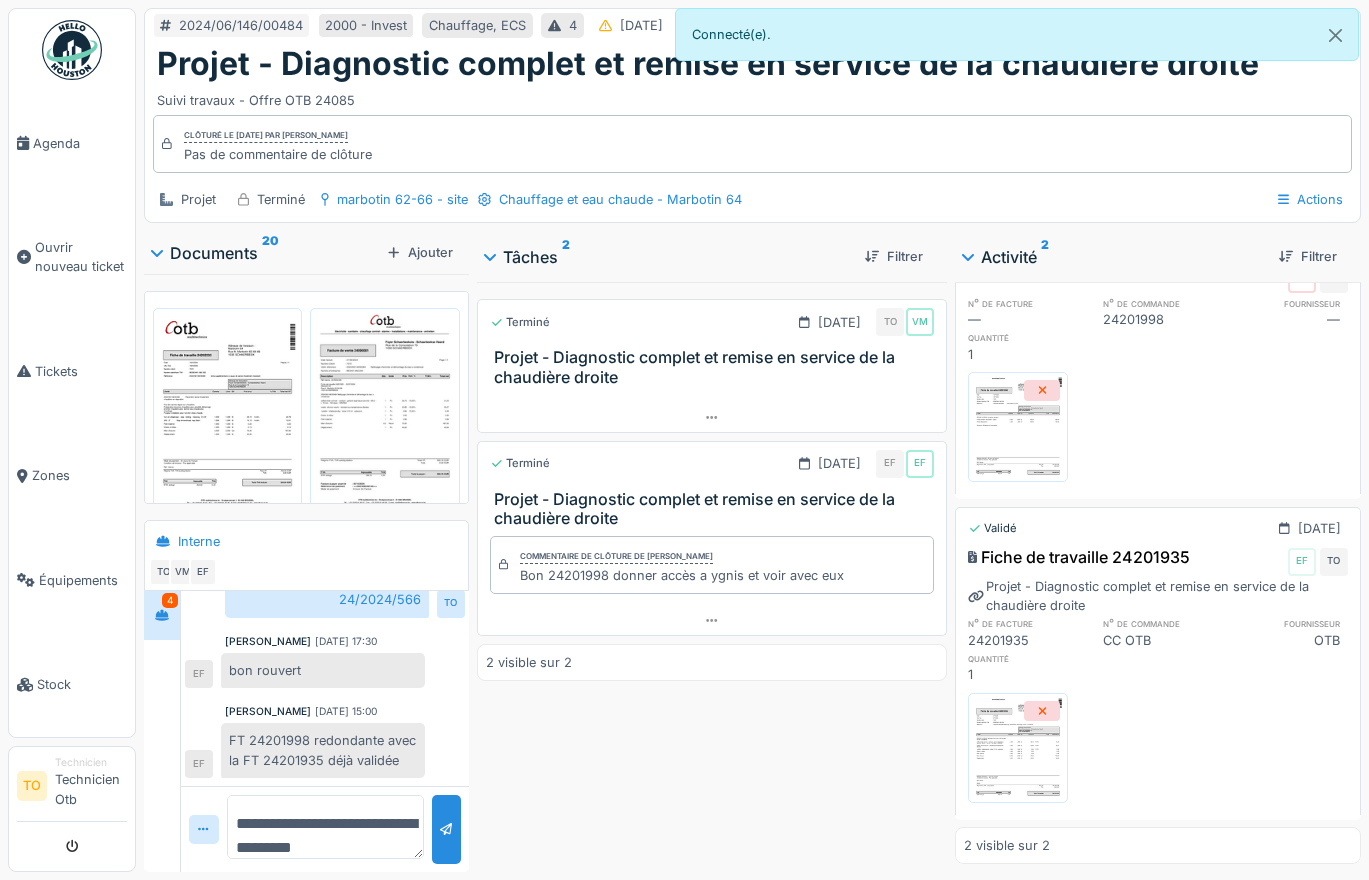 scroll, scrollTop: 24, scrollLeft: 0, axis: vertical 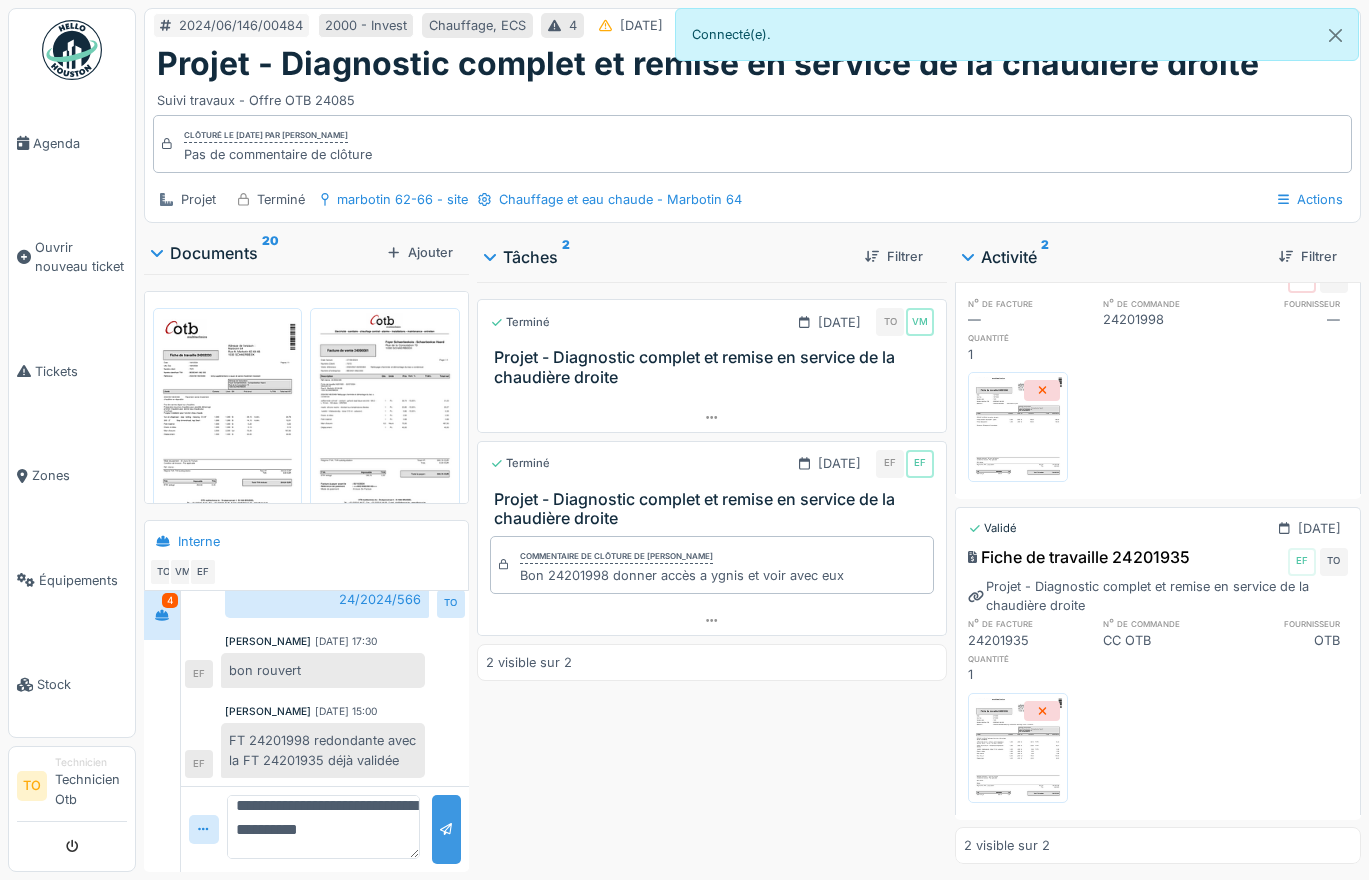 type on "**********" 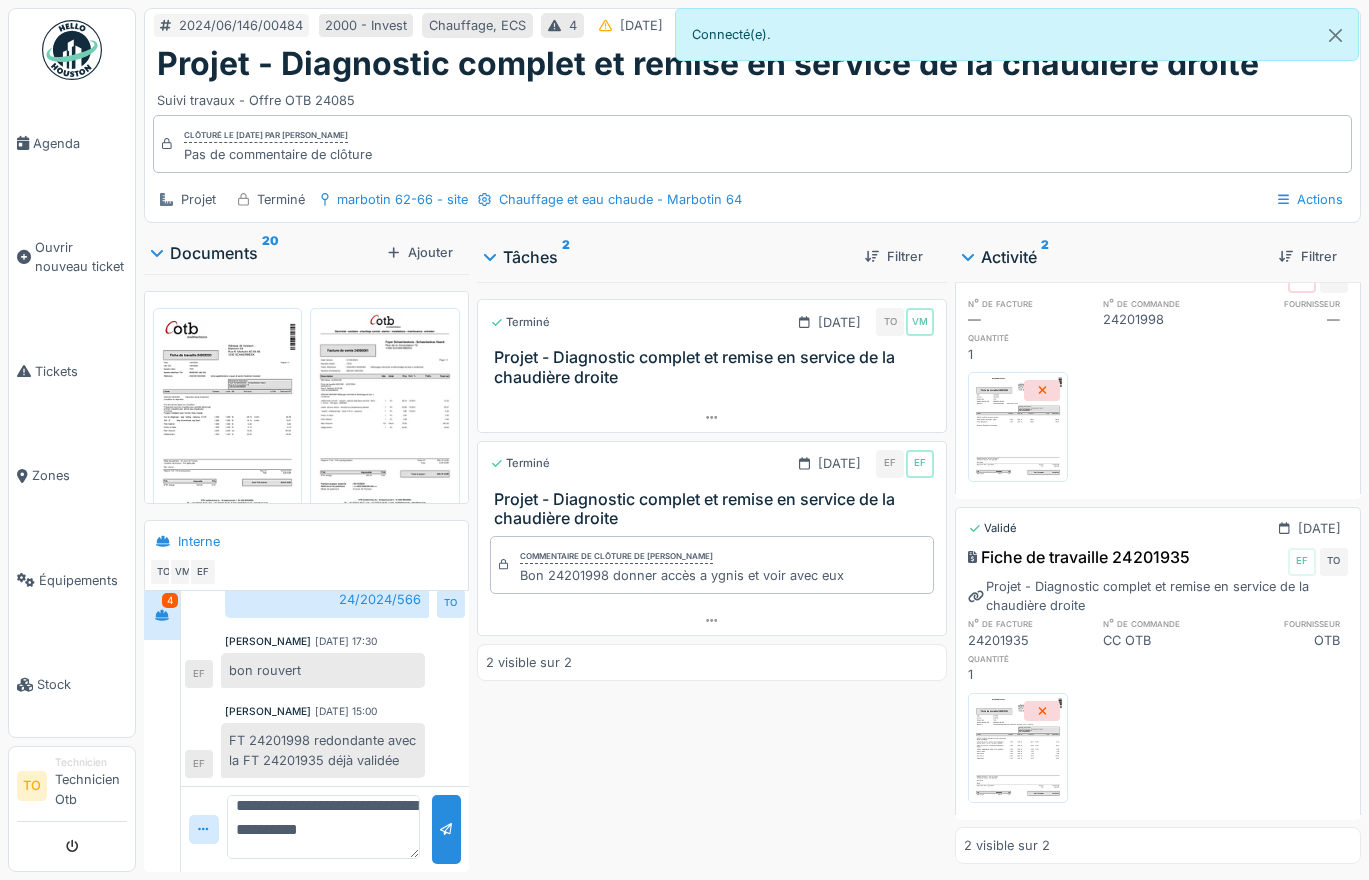 scroll, scrollTop: 0, scrollLeft: 0, axis: both 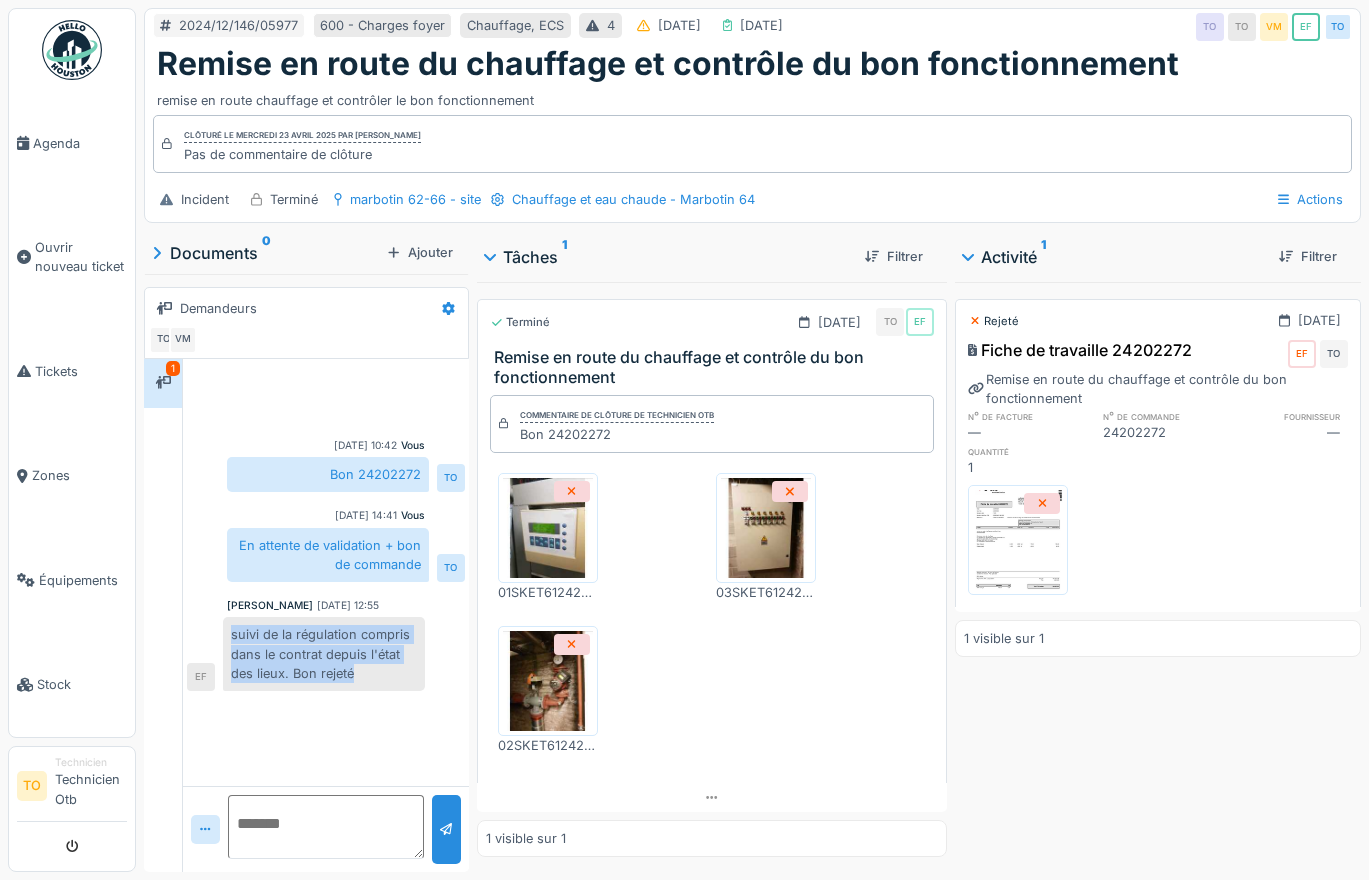 drag, startPoint x: 358, startPoint y: 674, endPoint x: 226, endPoint y: 623, distance: 141.50972 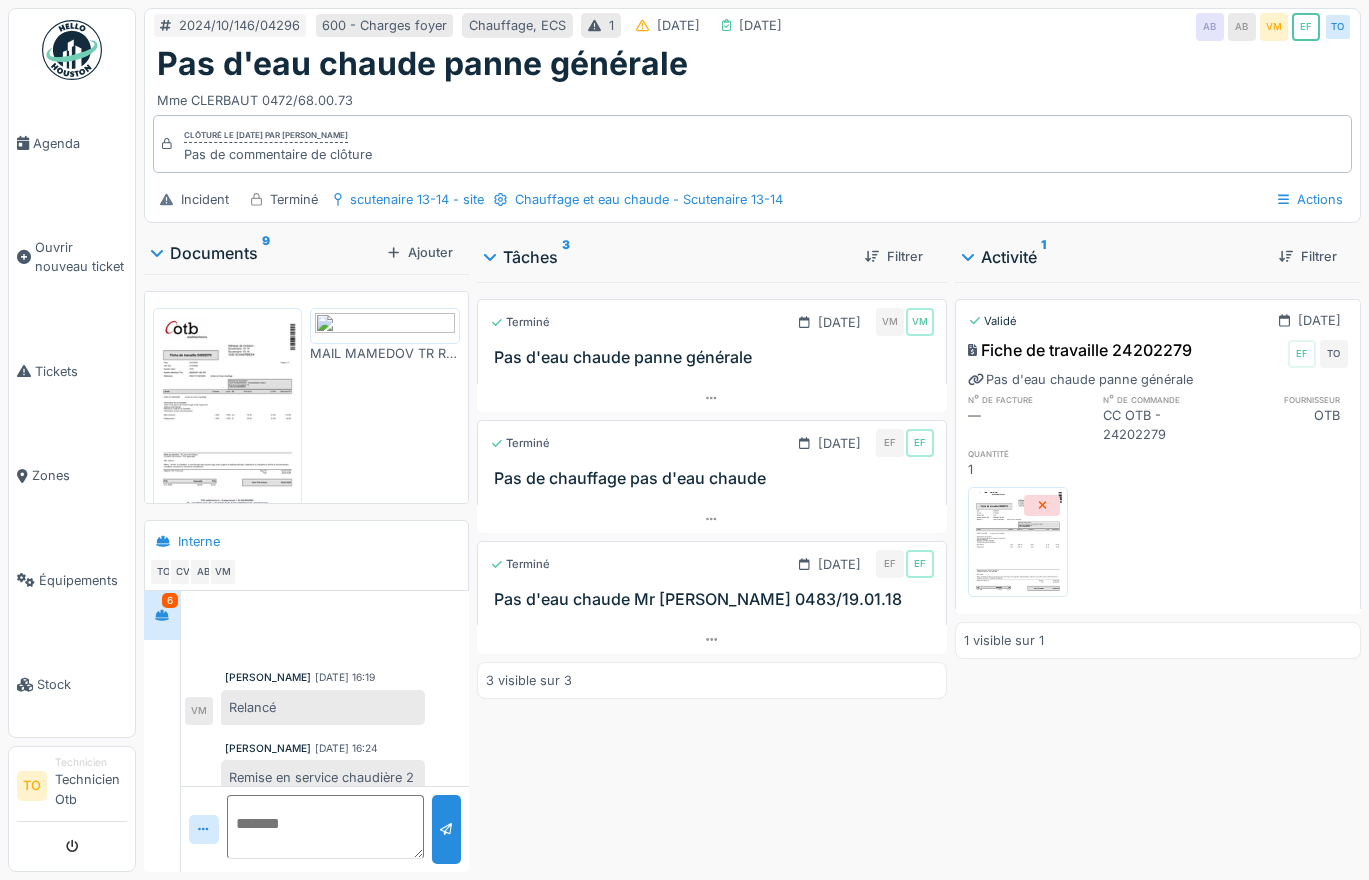scroll, scrollTop: 0, scrollLeft: 0, axis: both 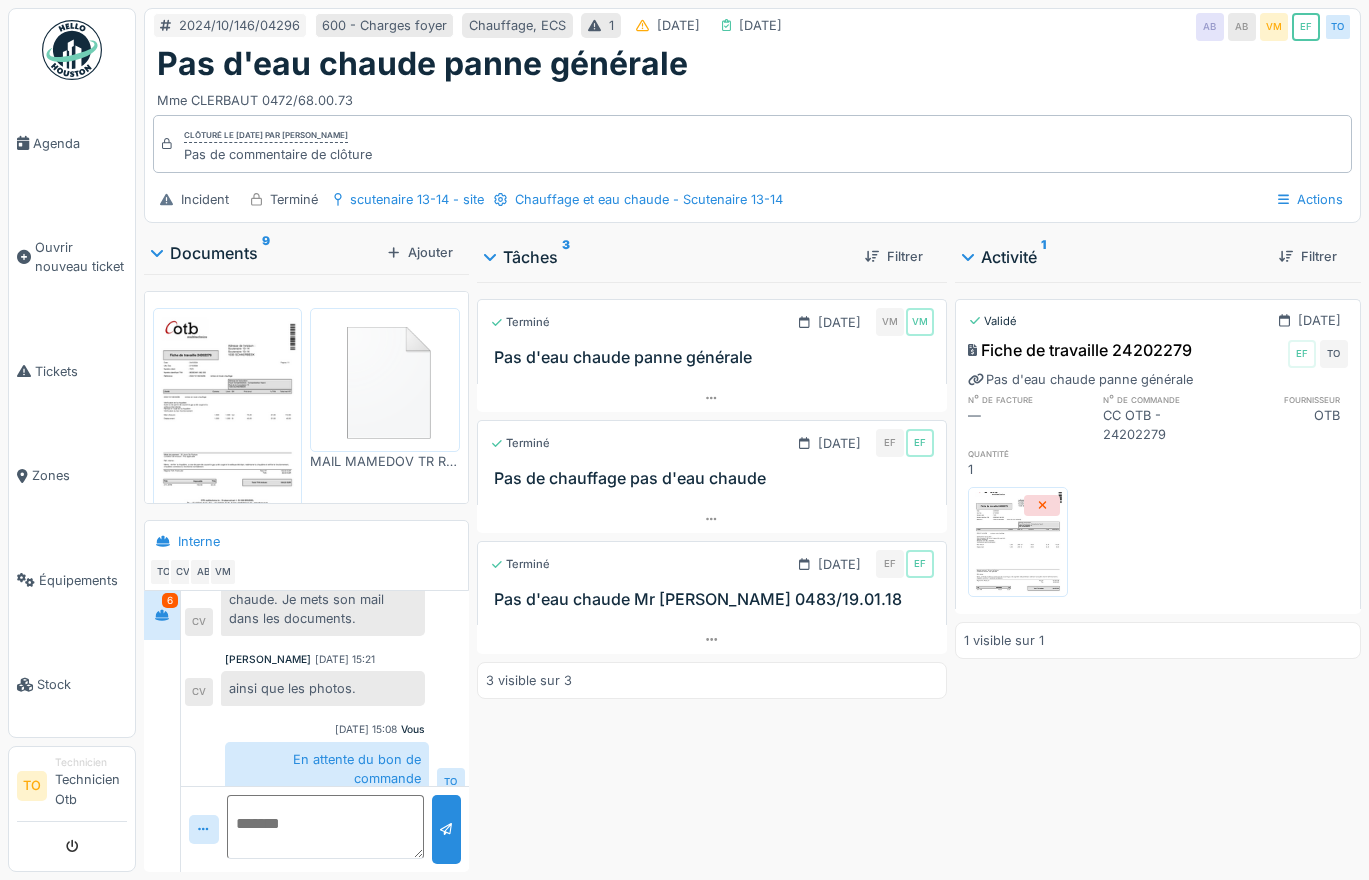 click at bounding box center [325, 827] 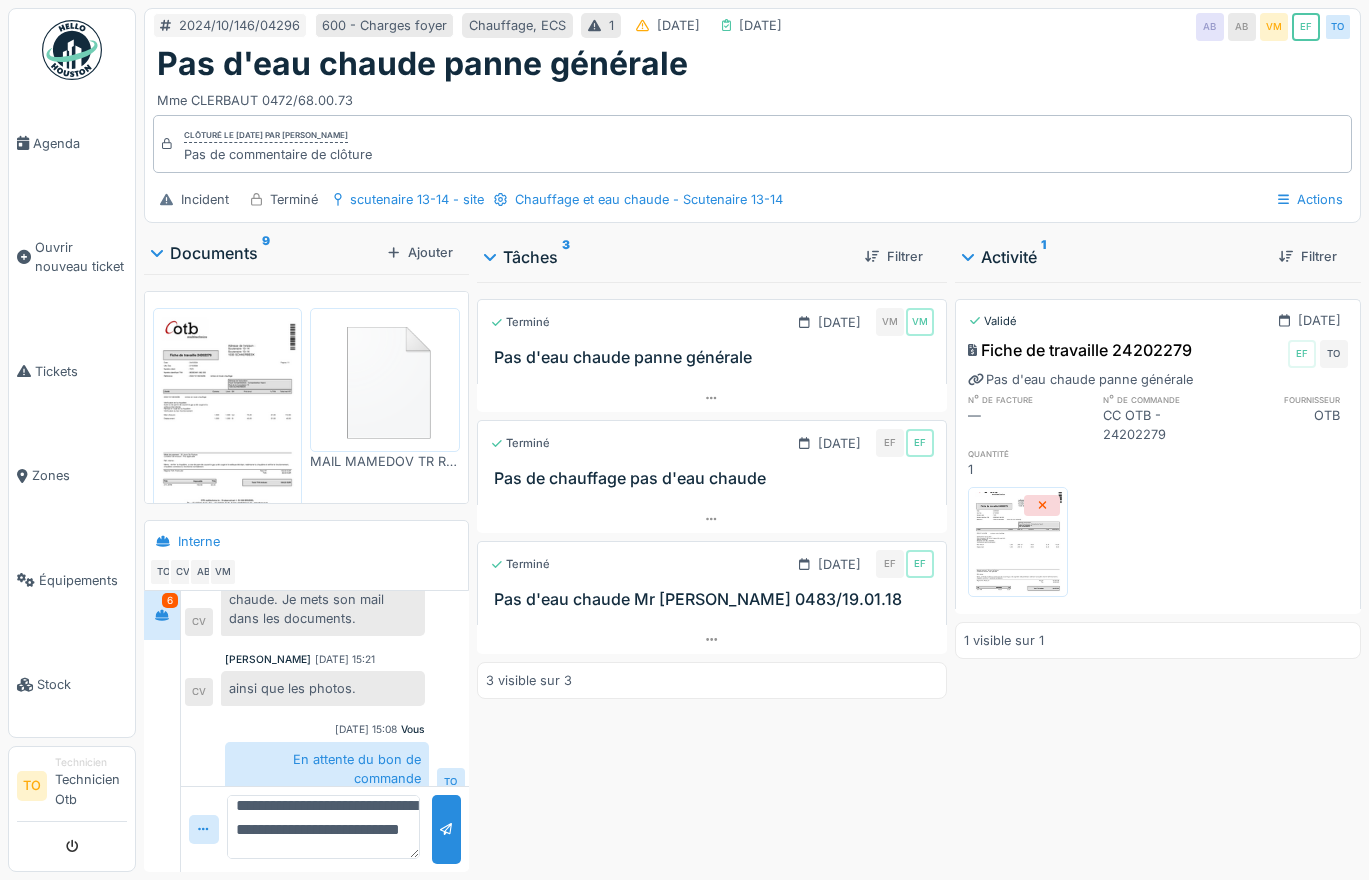 scroll, scrollTop: 48, scrollLeft: 0, axis: vertical 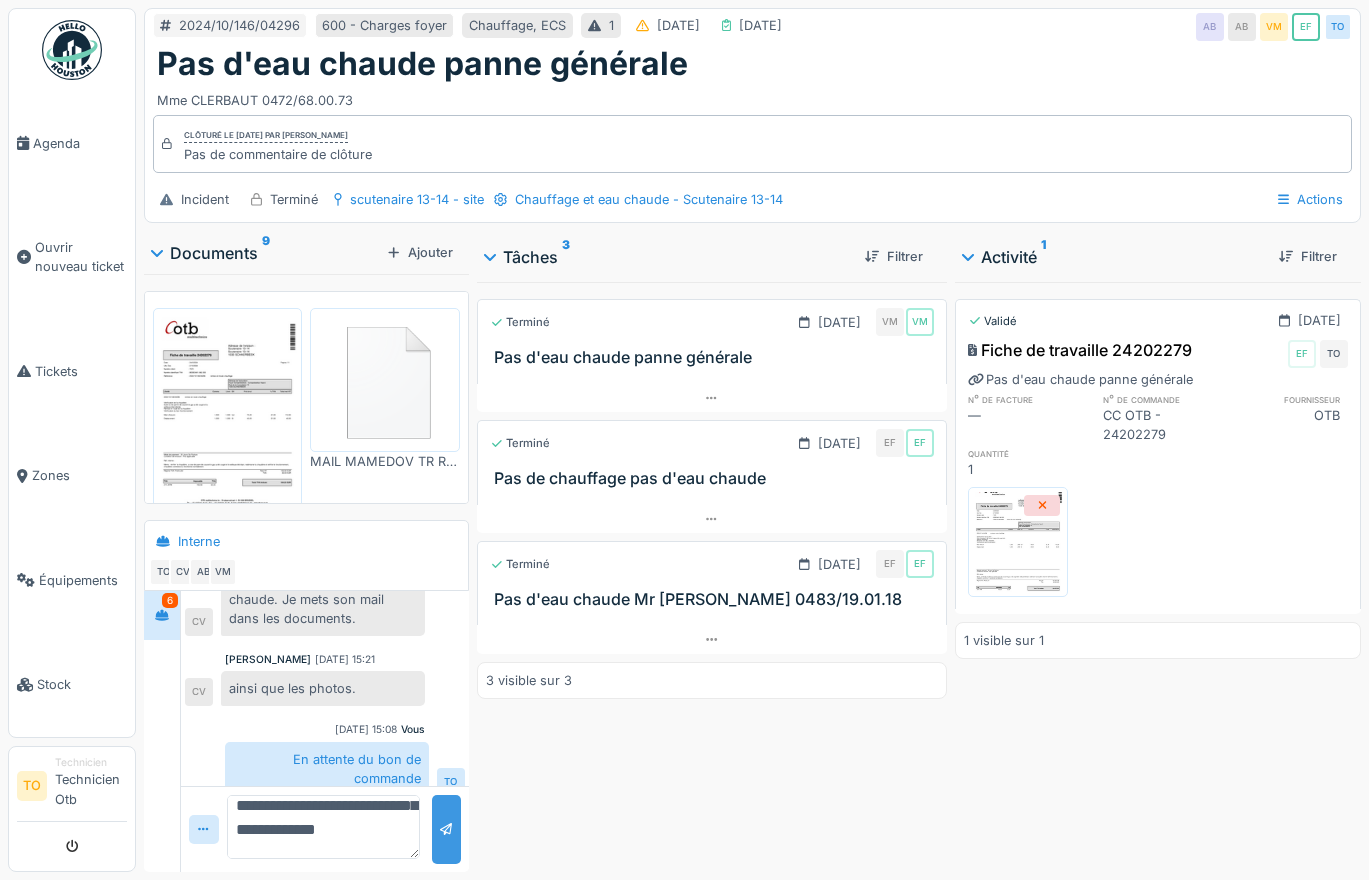 type on "**********" 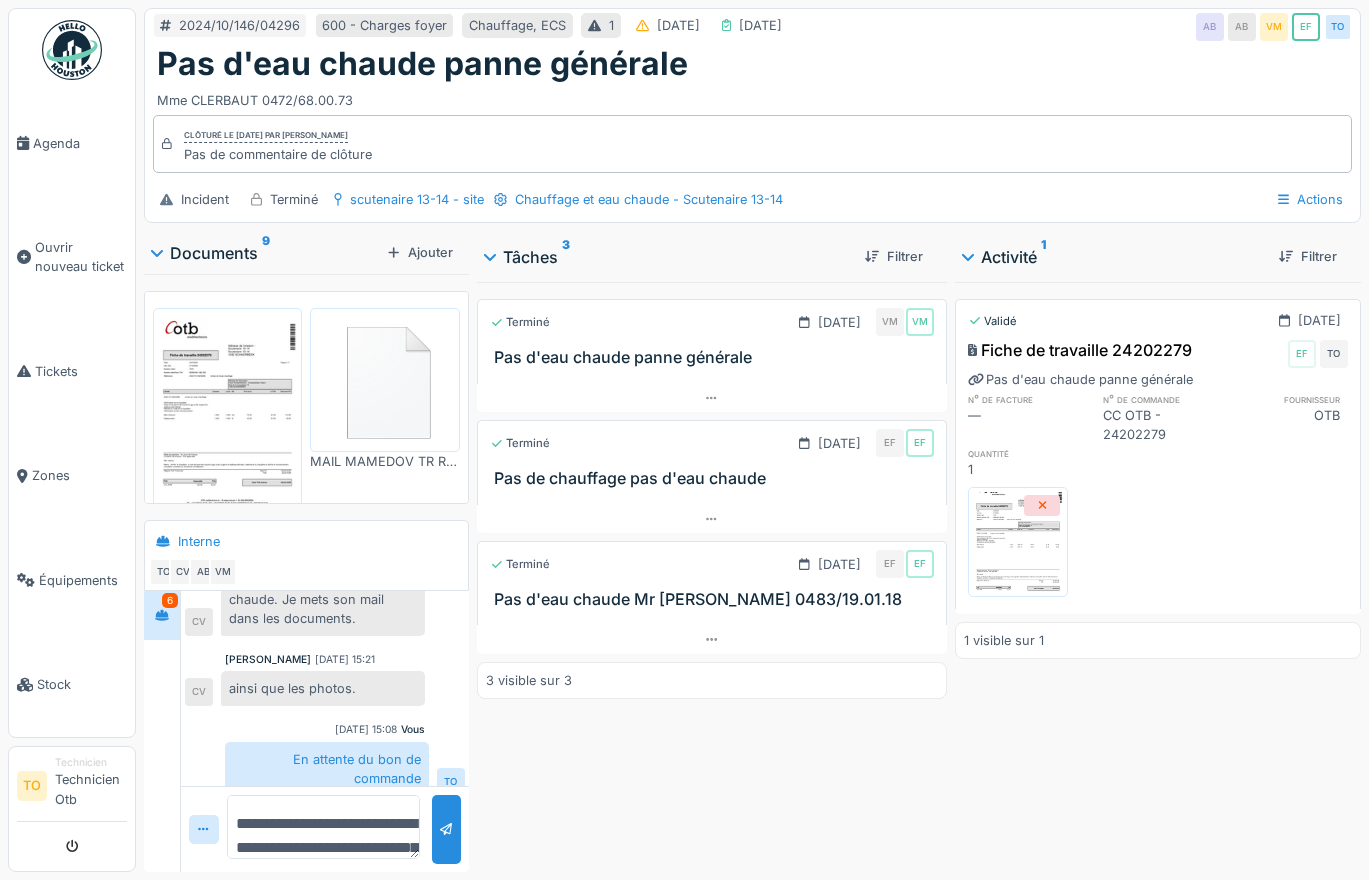 scroll, scrollTop: 928, scrollLeft: 0, axis: vertical 